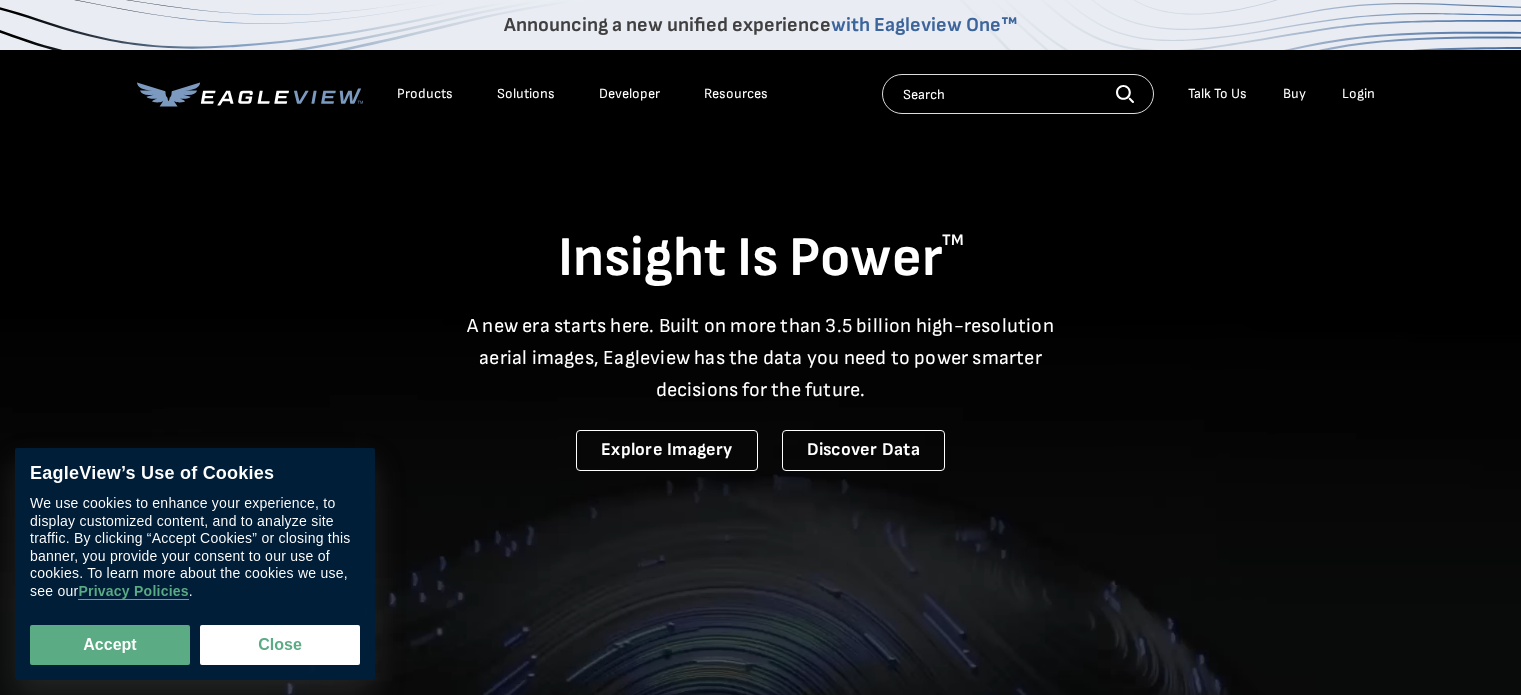 scroll, scrollTop: 0, scrollLeft: 0, axis: both 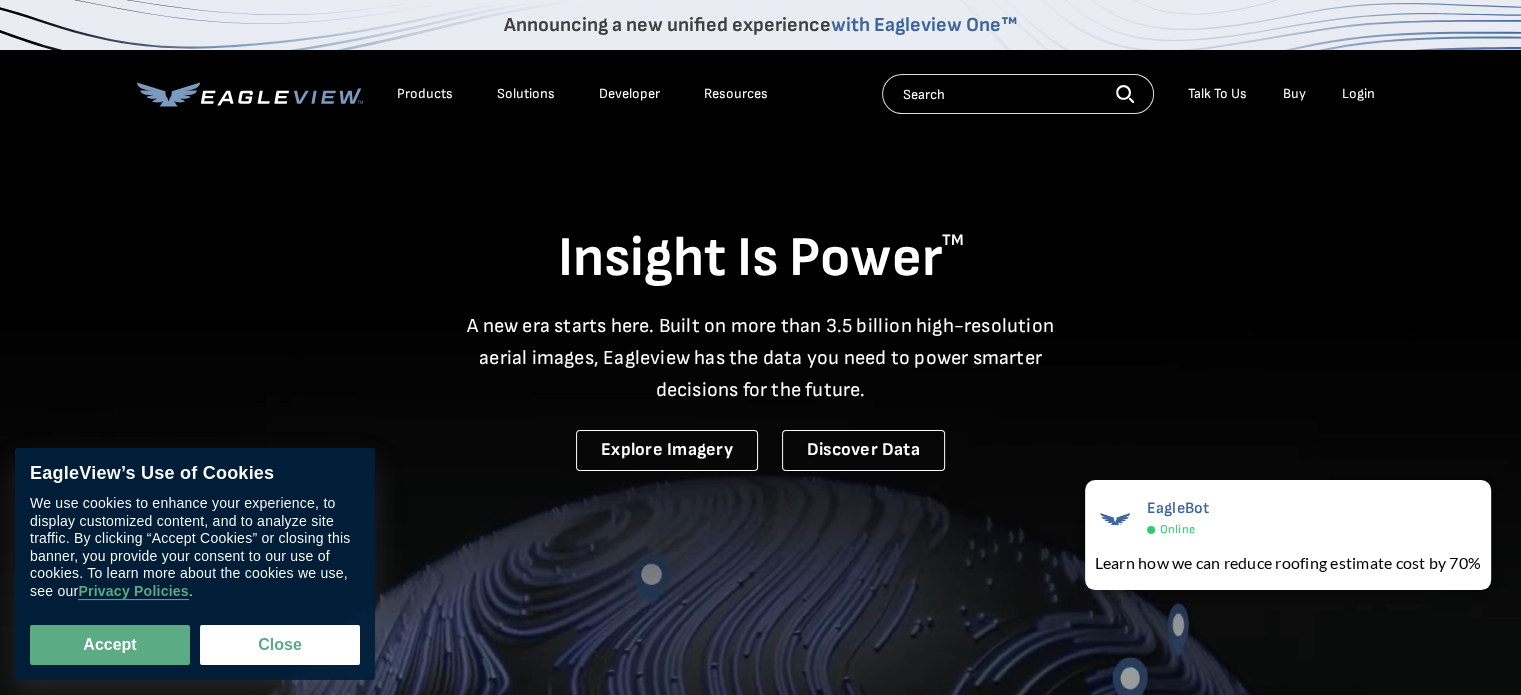 click on "Login" at bounding box center [1358, 94] 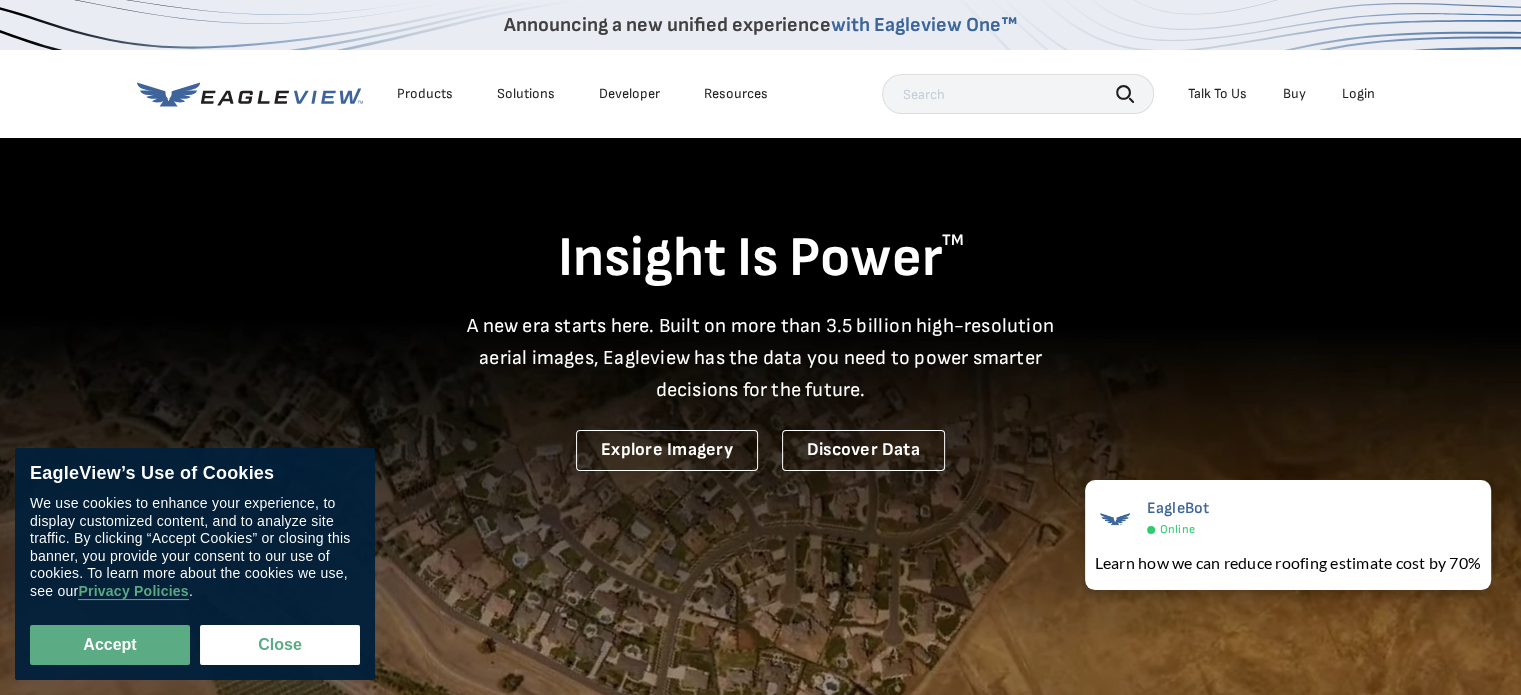 click on "Login" at bounding box center [1358, 94] 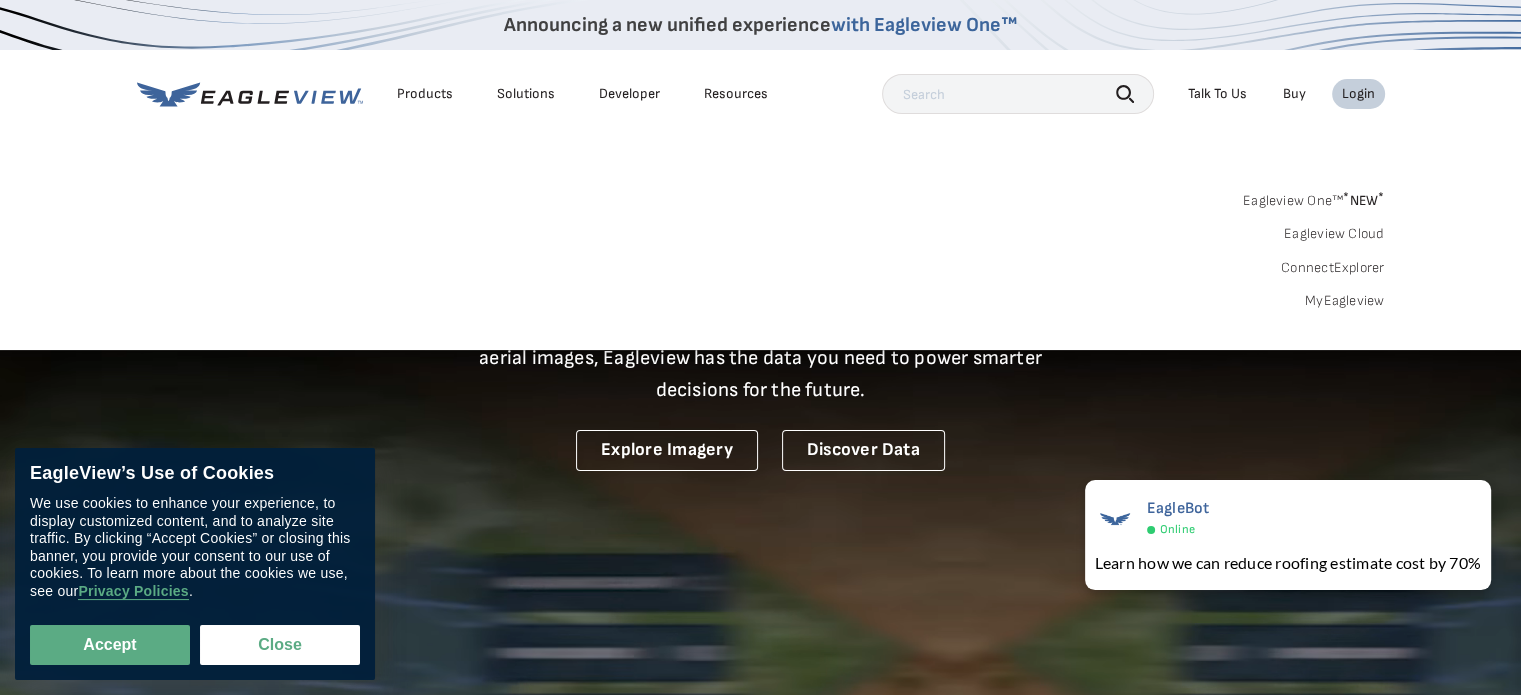 click on "MyEagleview" at bounding box center [1345, 301] 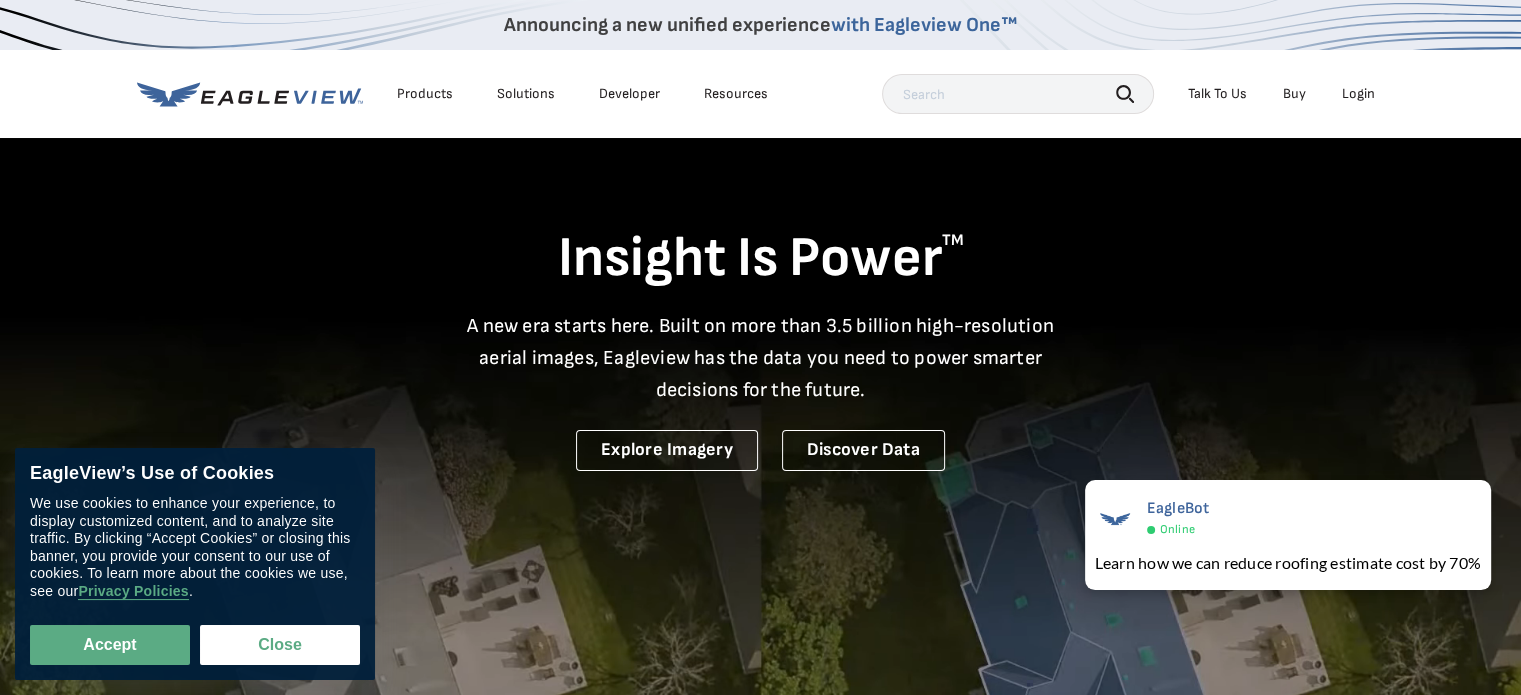 click on "Login" at bounding box center [1358, 94] 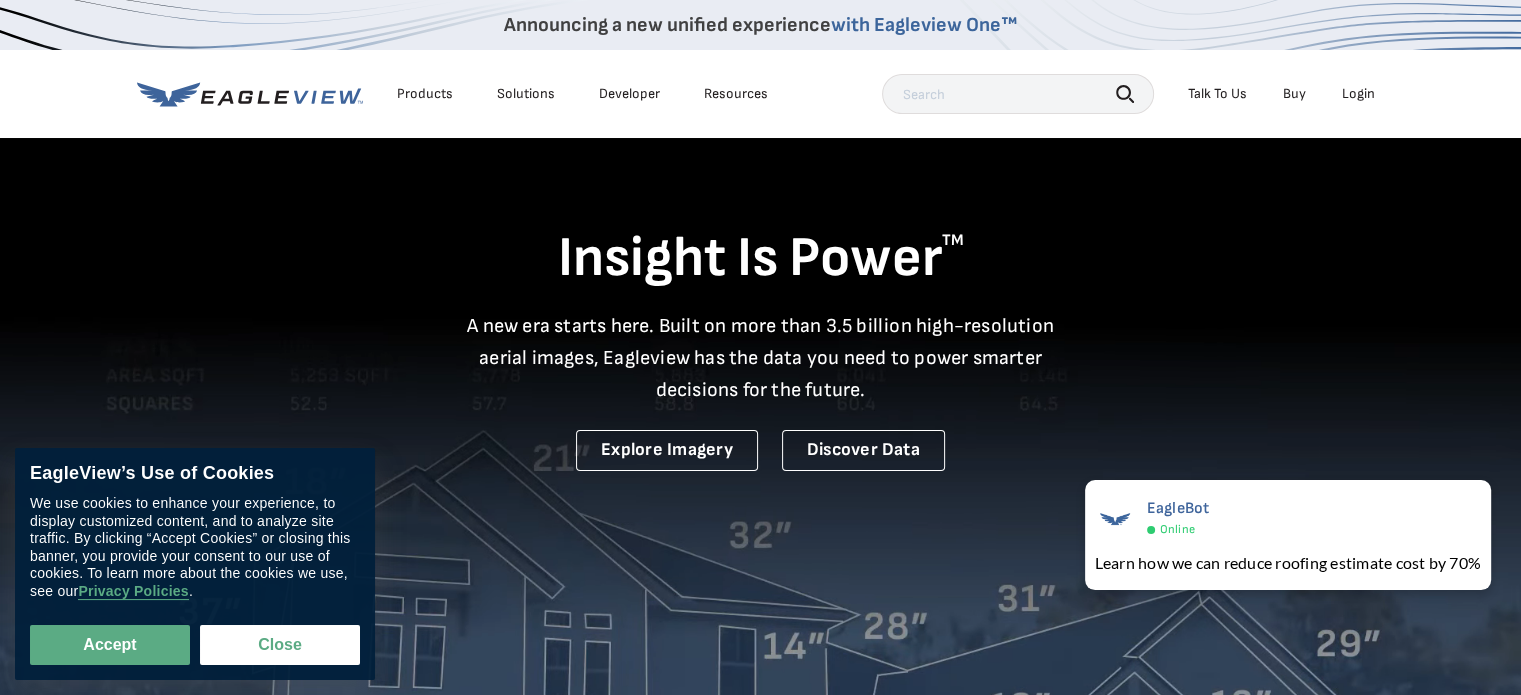 click on "Login" at bounding box center (1358, 94) 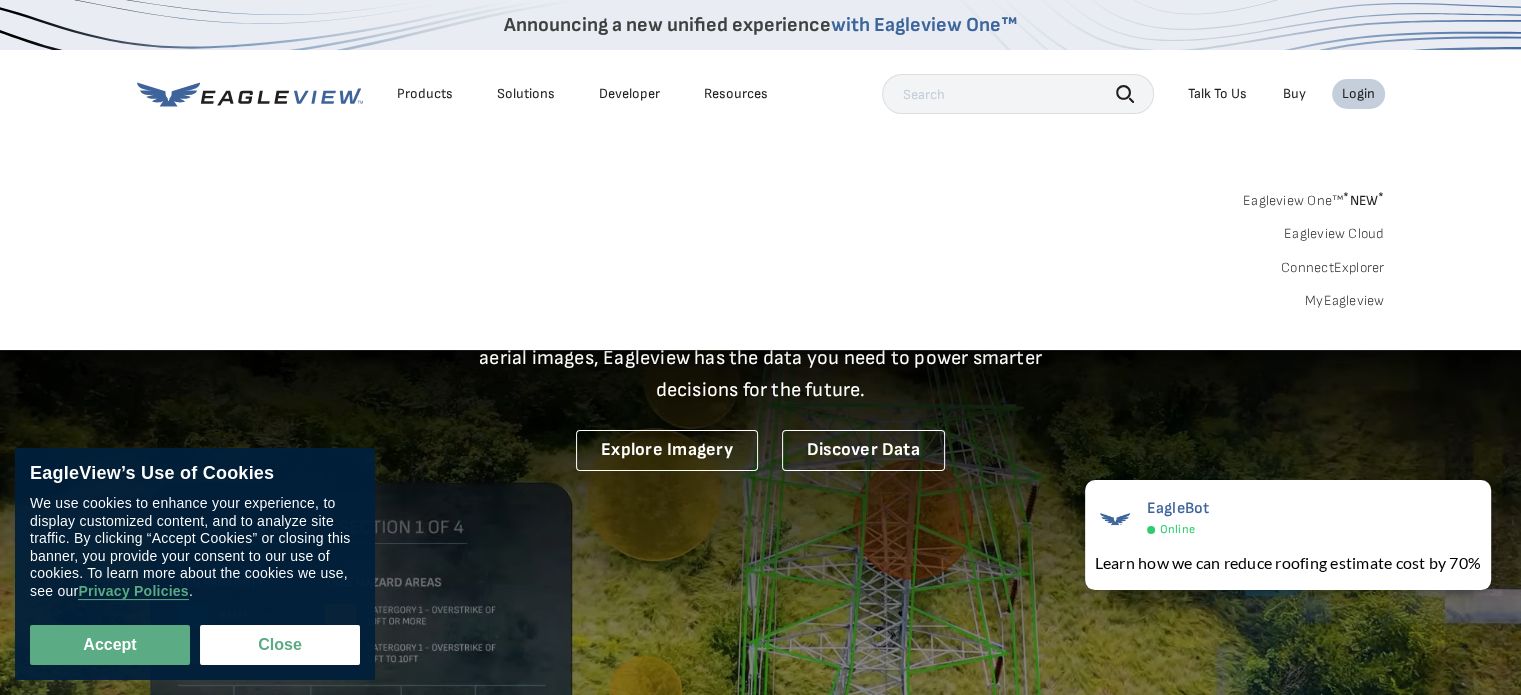 click on "MyEagleview" at bounding box center (1345, 301) 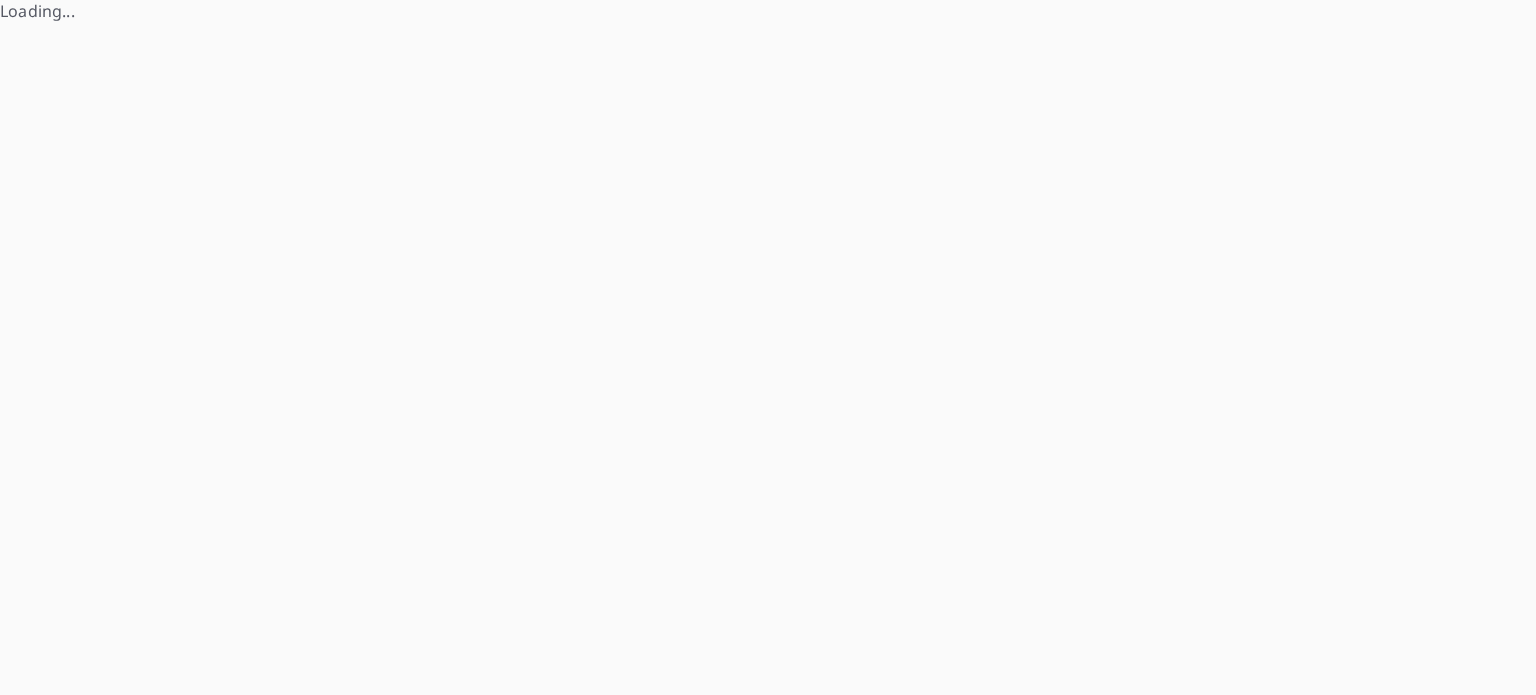 scroll, scrollTop: 0, scrollLeft: 0, axis: both 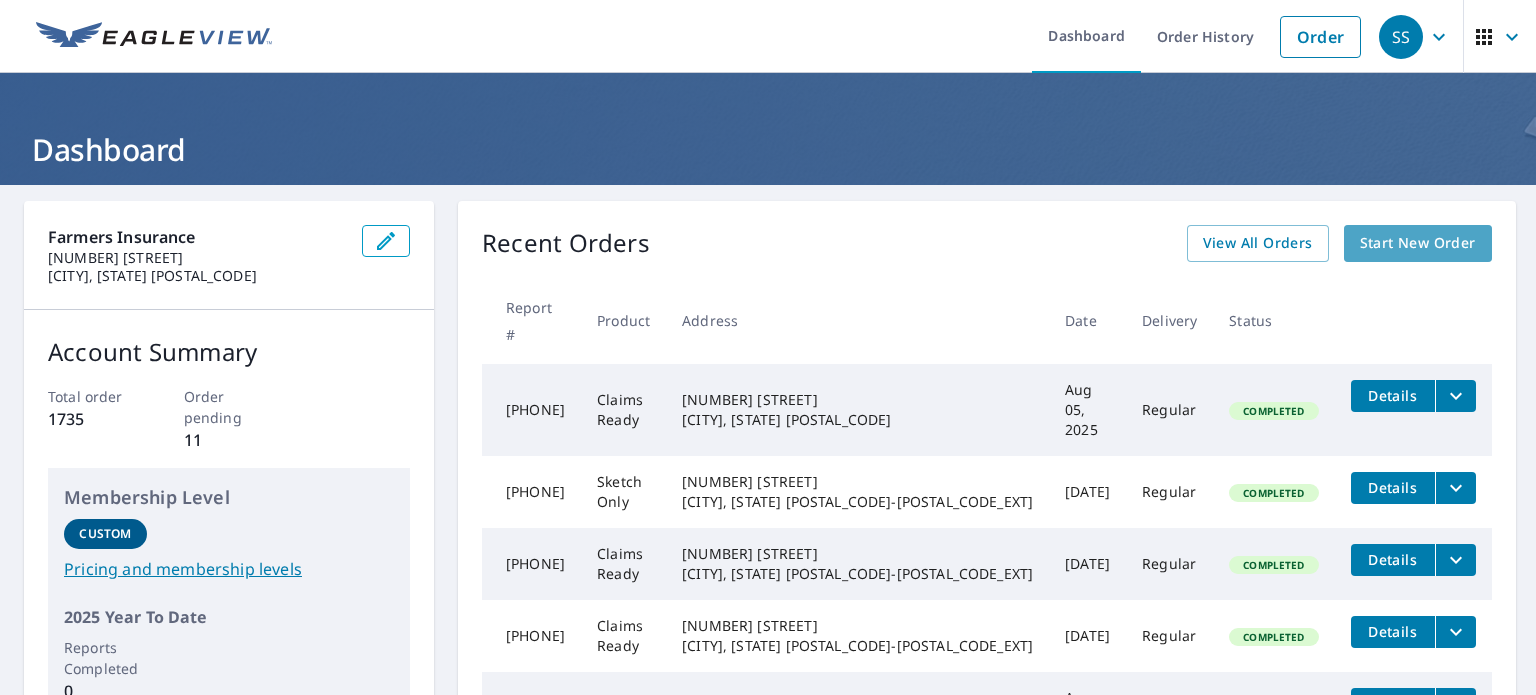 click on "Start New Order" at bounding box center (1418, 243) 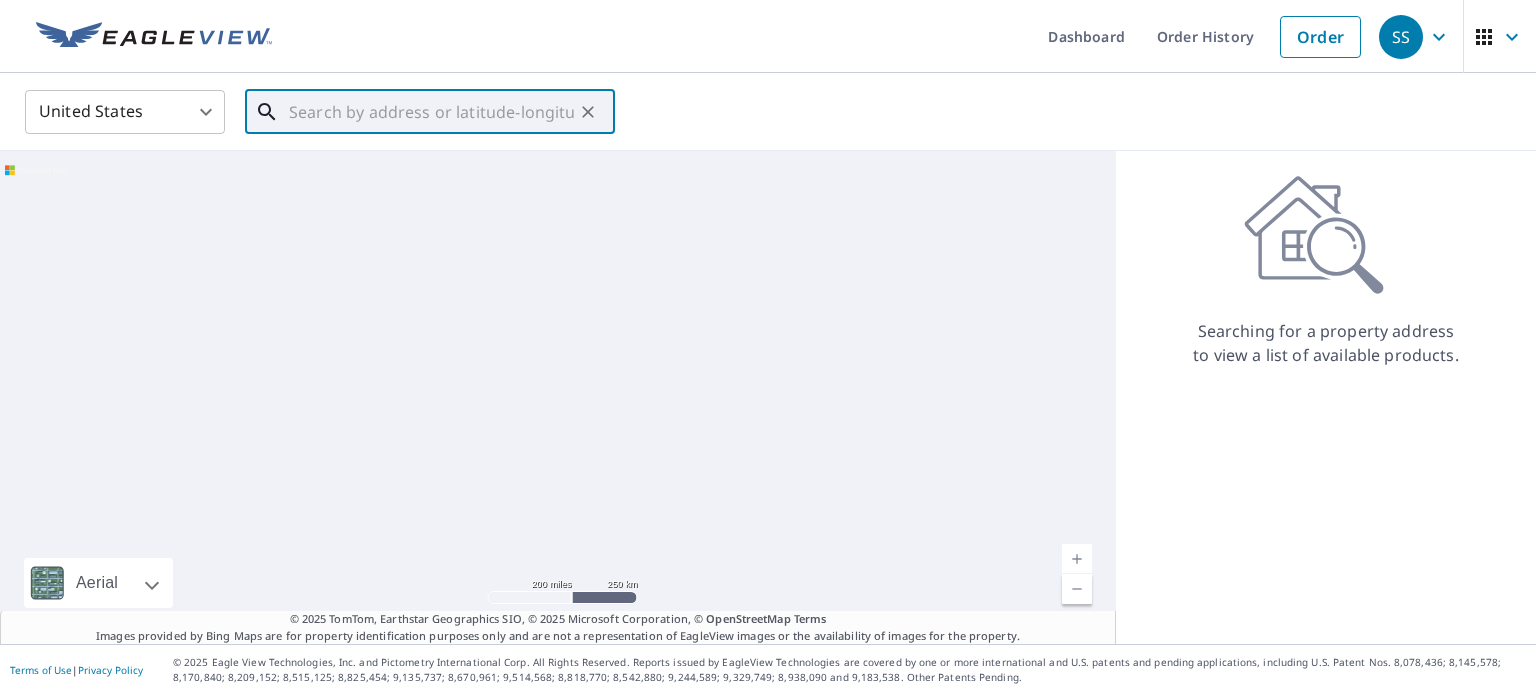 click at bounding box center (431, 112) 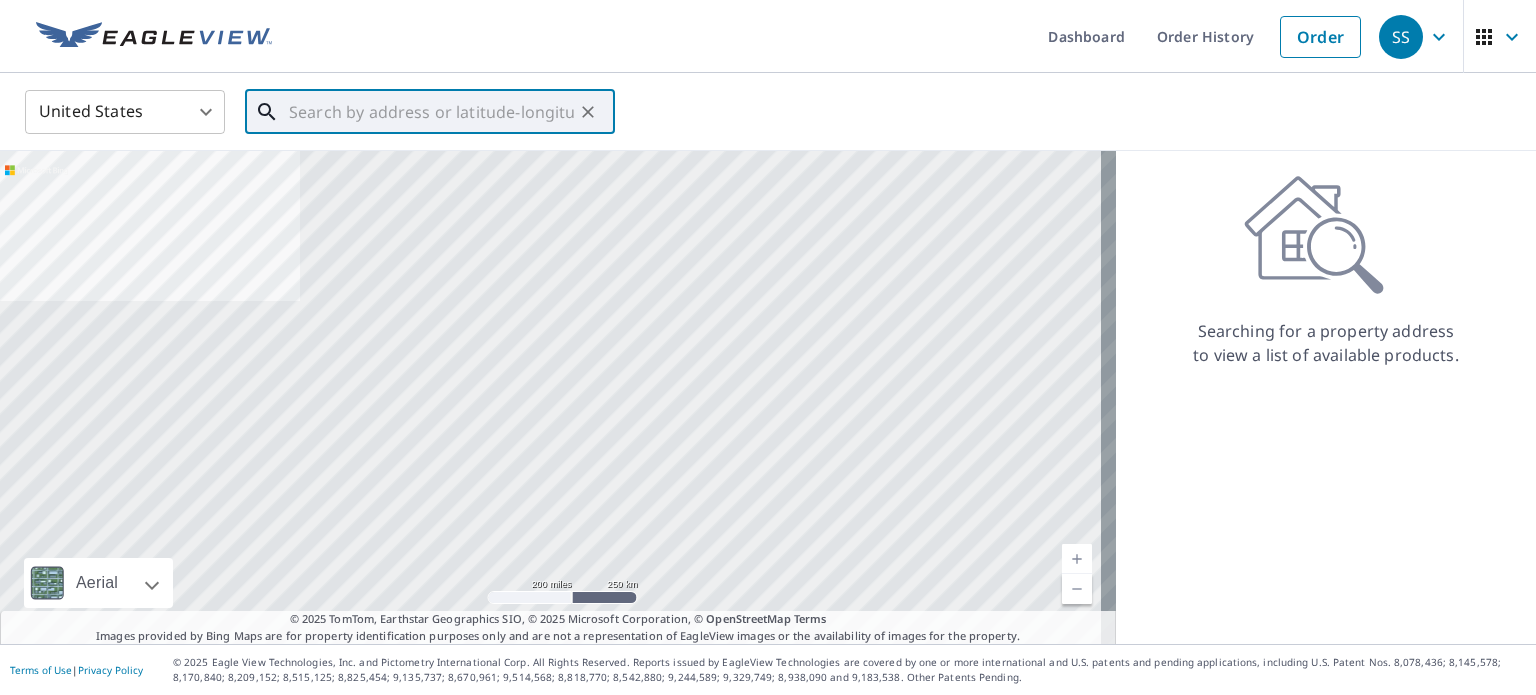 paste on "[NUMBER] [STREET], [CITY], [STATE] [POSTAL_CODE]" 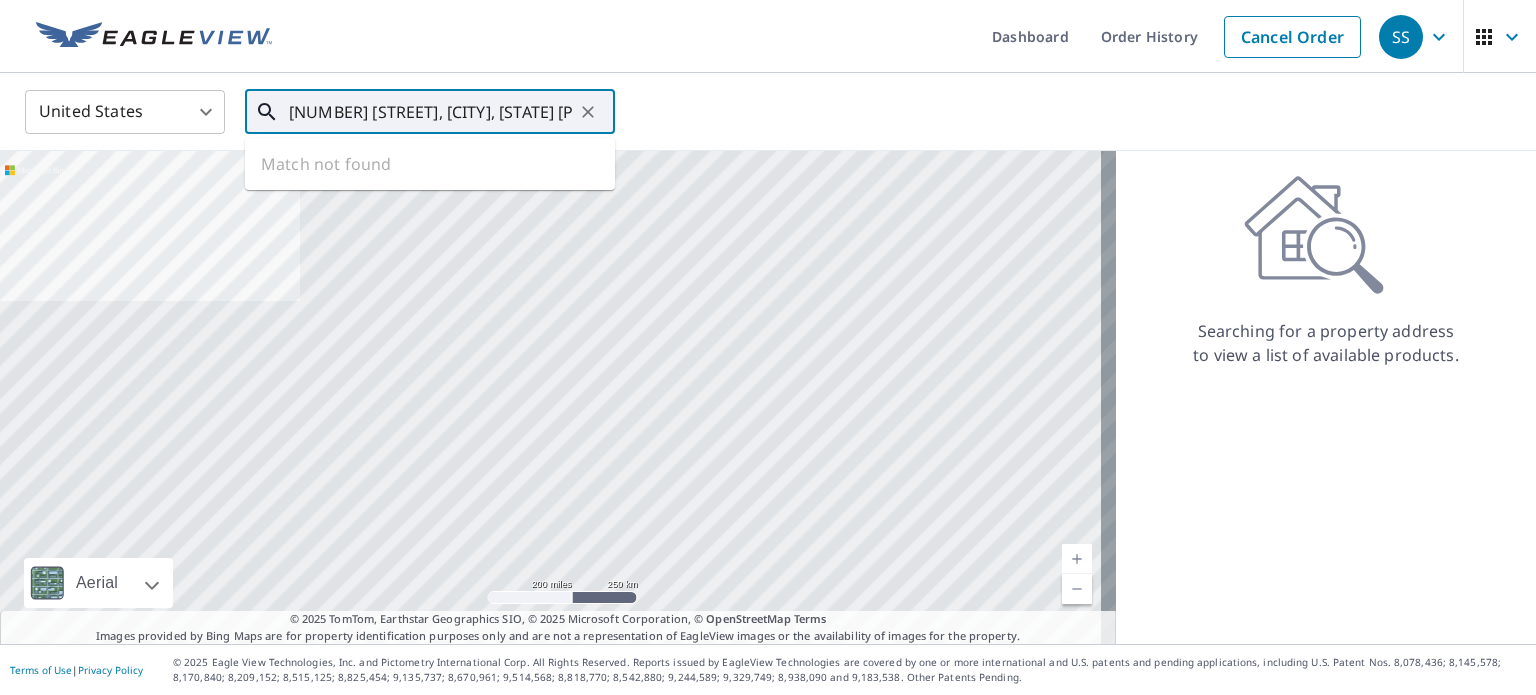 scroll, scrollTop: 0, scrollLeft: 57, axis: horizontal 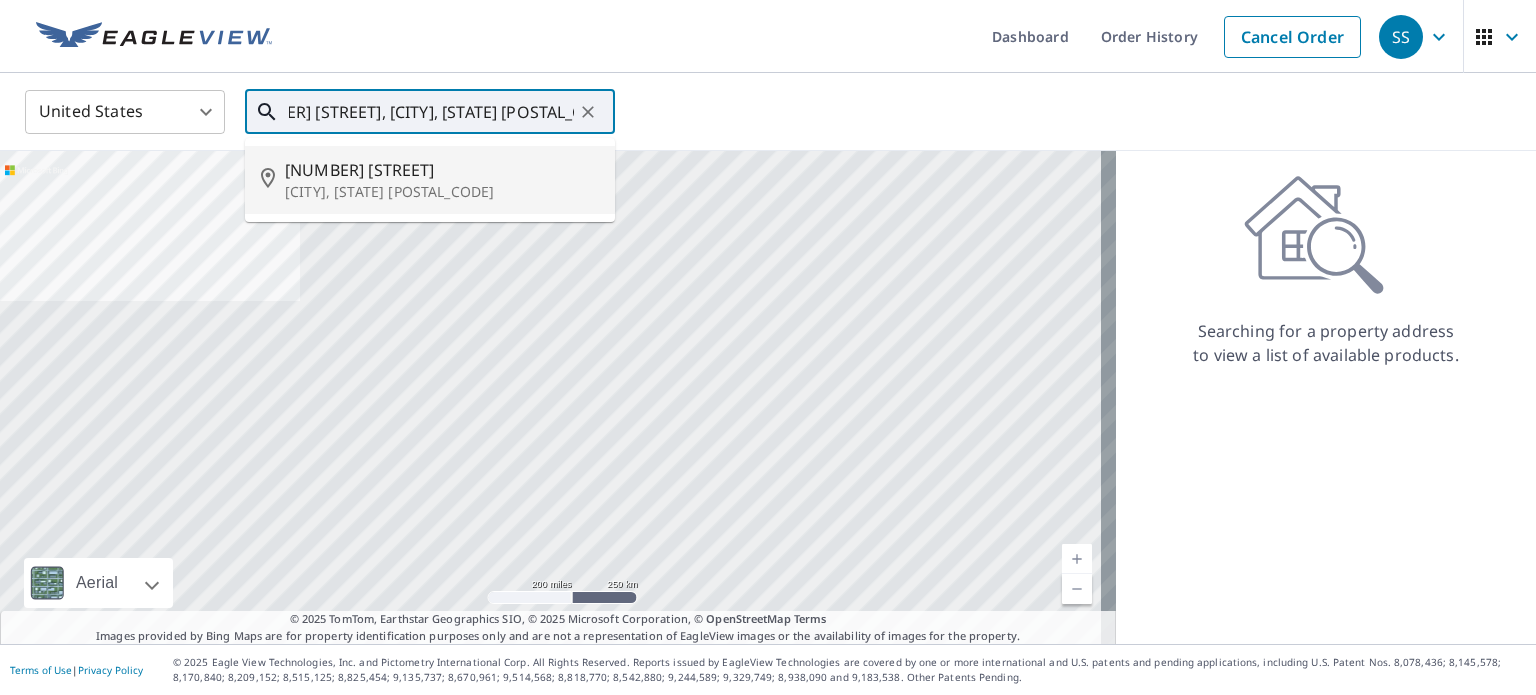 click on "[CITY], [STATE] [POSTAL_CODE]" at bounding box center (442, 192) 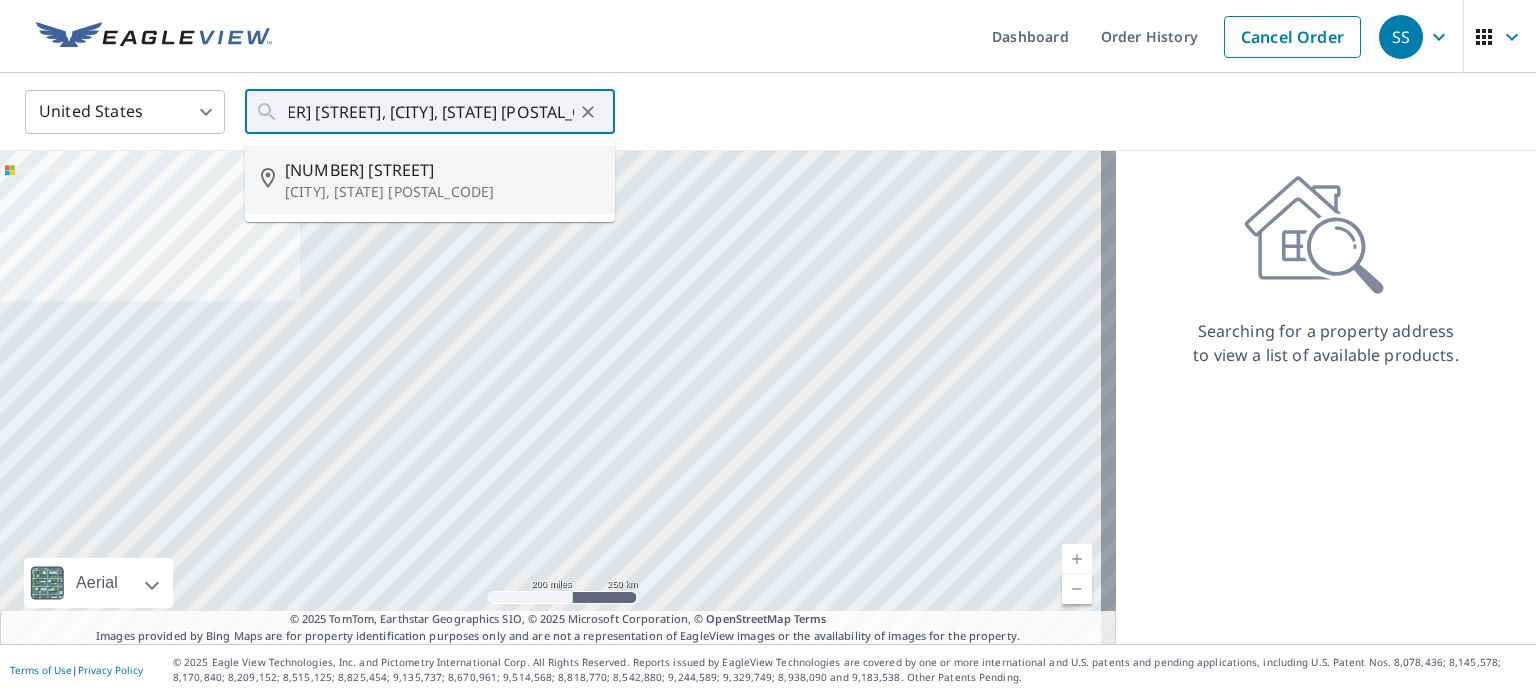 type on "[NUMBER] [STREET] [CITY], [STATE] [POSTAL_CODE]" 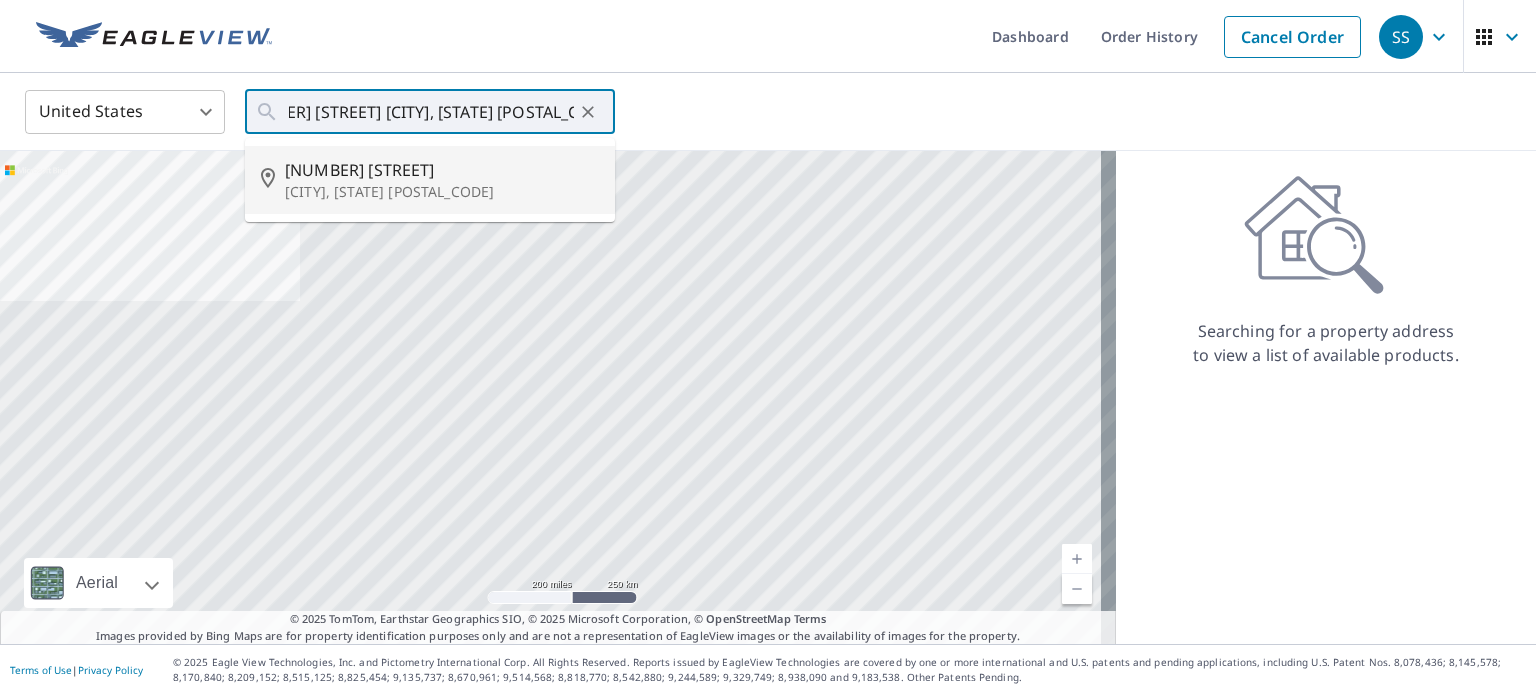 scroll, scrollTop: 0, scrollLeft: 0, axis: both 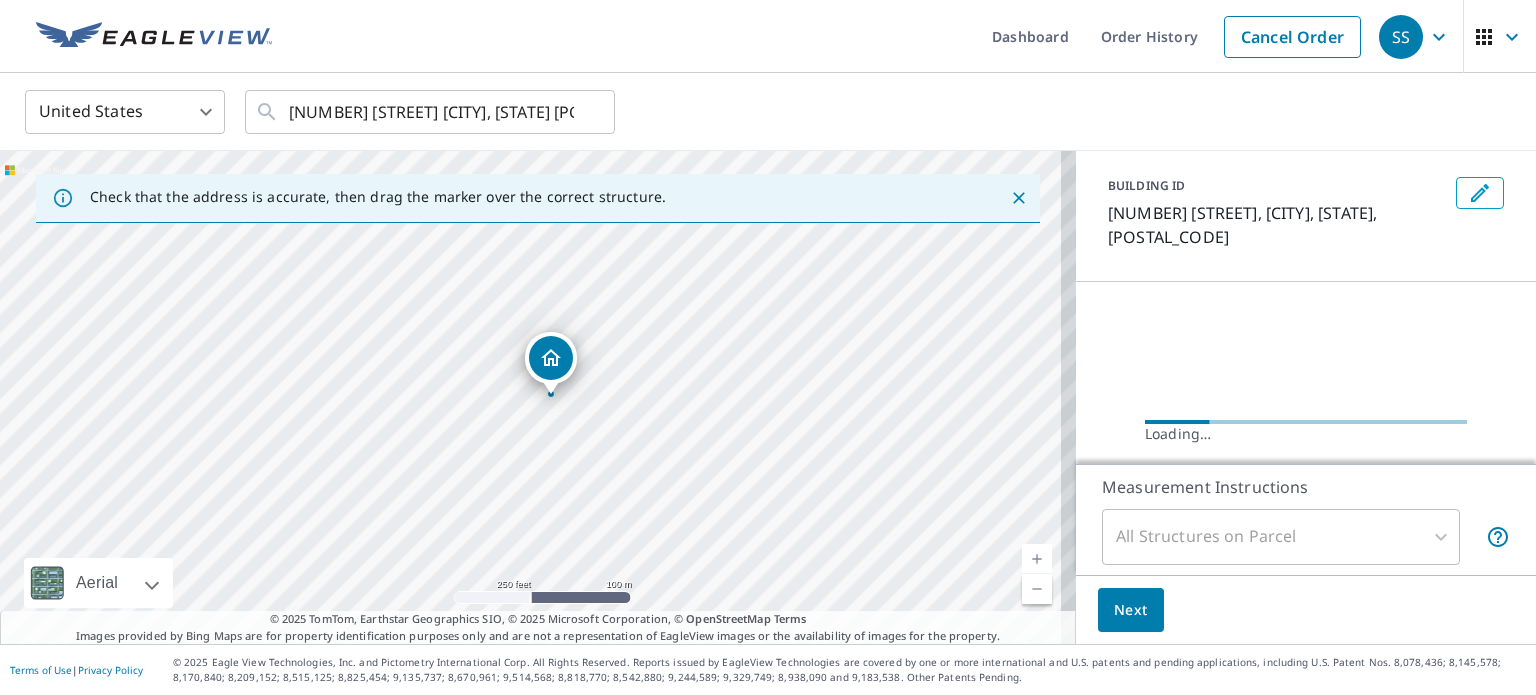 click on "All Structures on Parcel" at bounding box center [1281, 537] 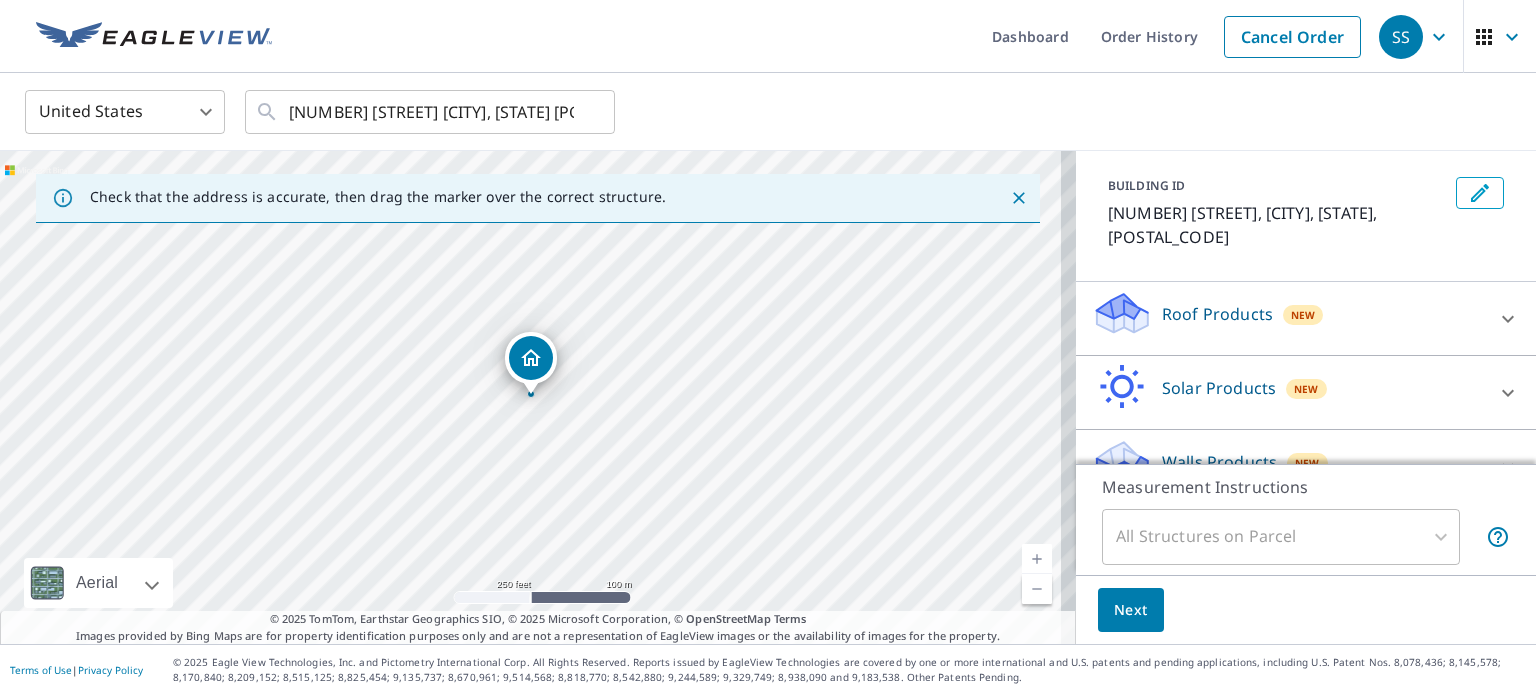 click on "All Structures on Parcel" at bounding box center [1281, 537] 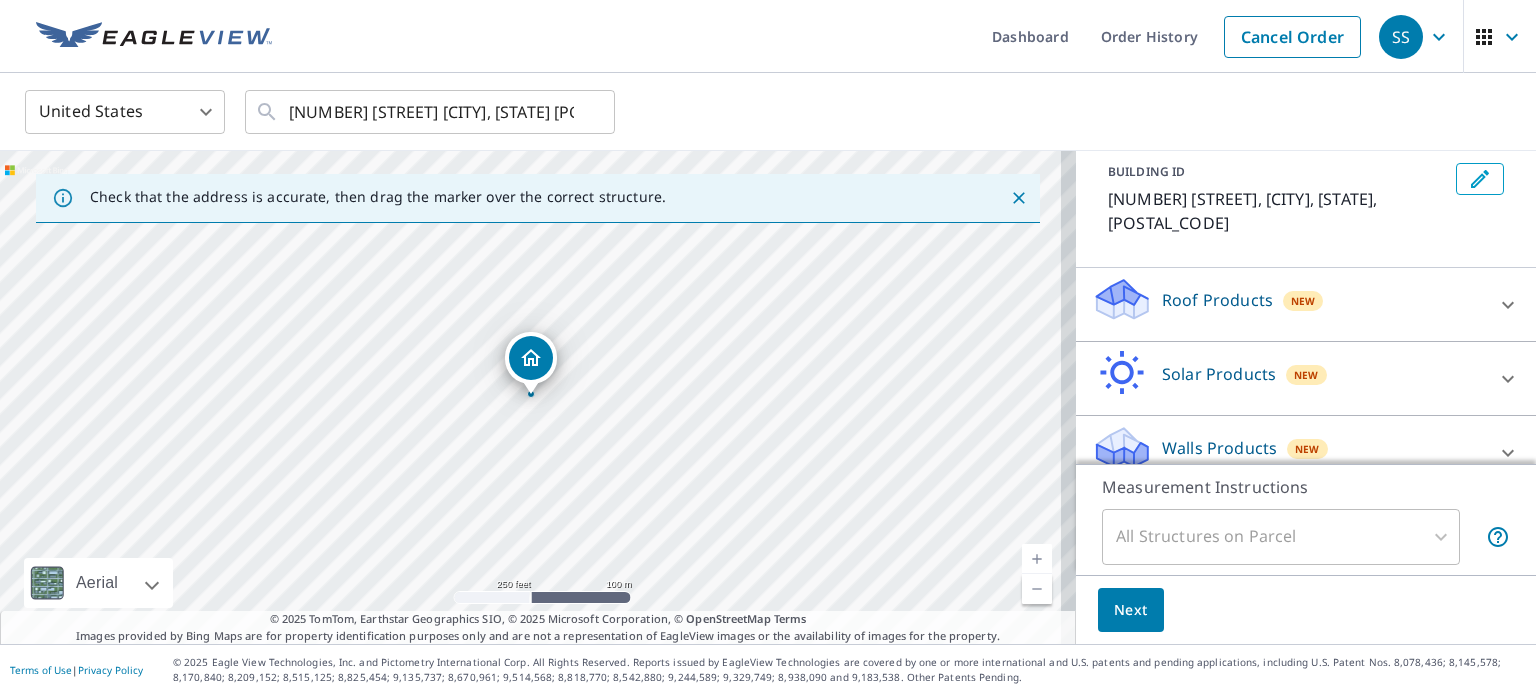 click on "Walls Products New" at bounding box center (1288, 452) 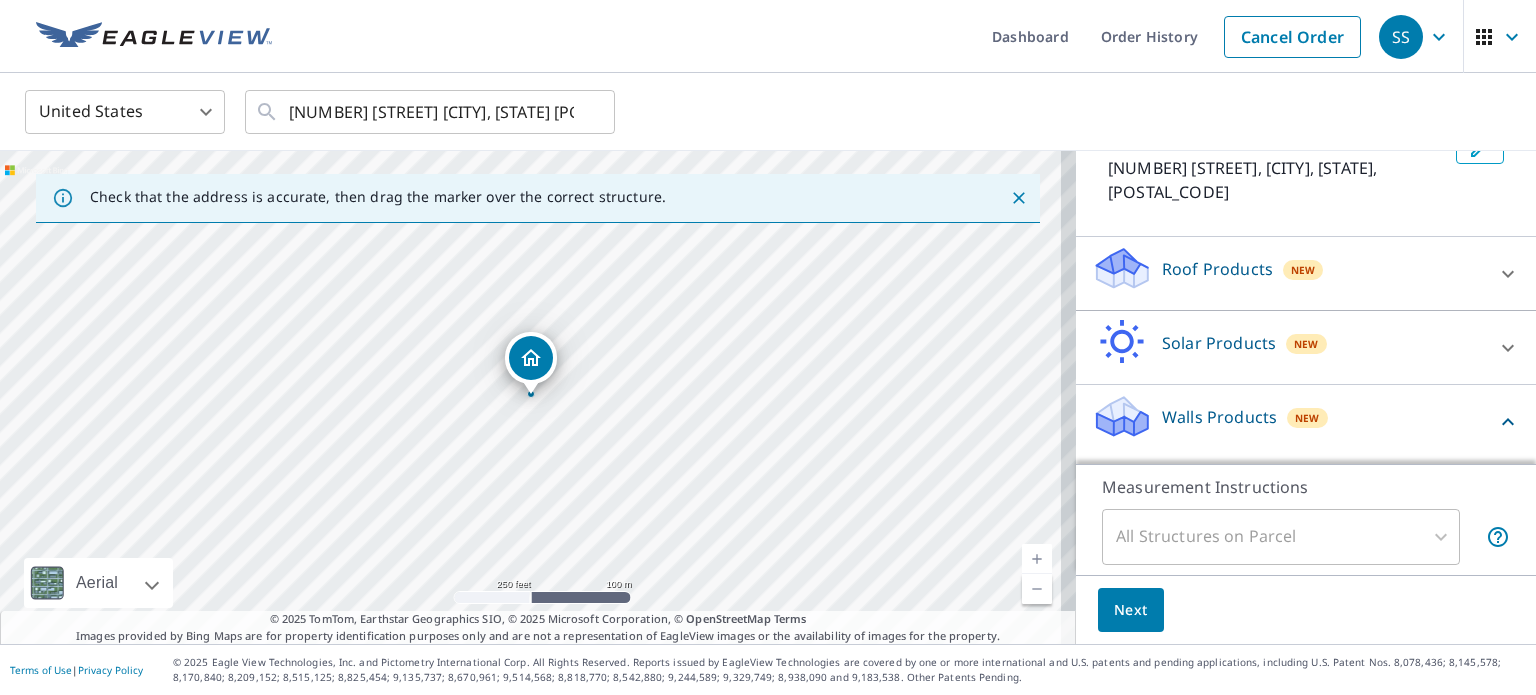 scroll, scrollTop: 171, scrollLeft: 0, axis: vertical 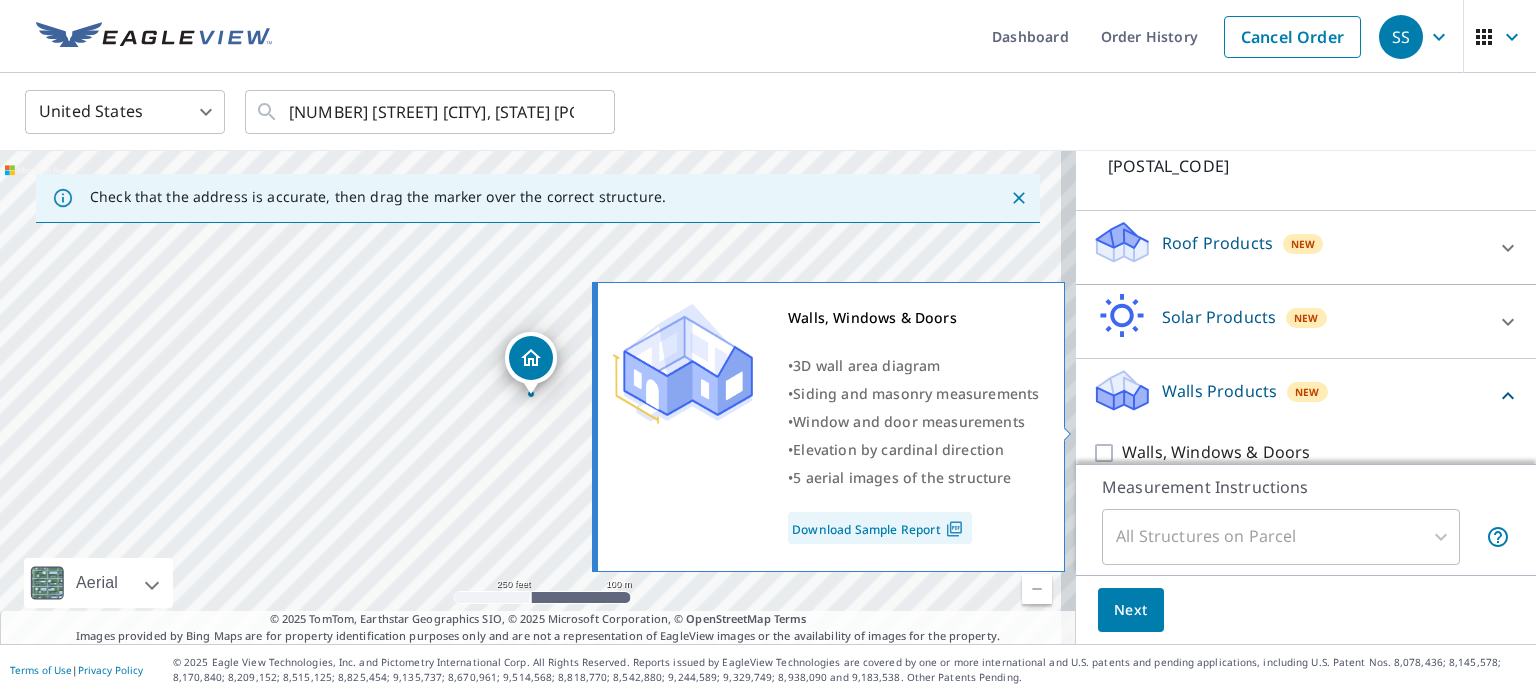 click on "Walls, Windows & Doors" at bounding box center (1107, 453) 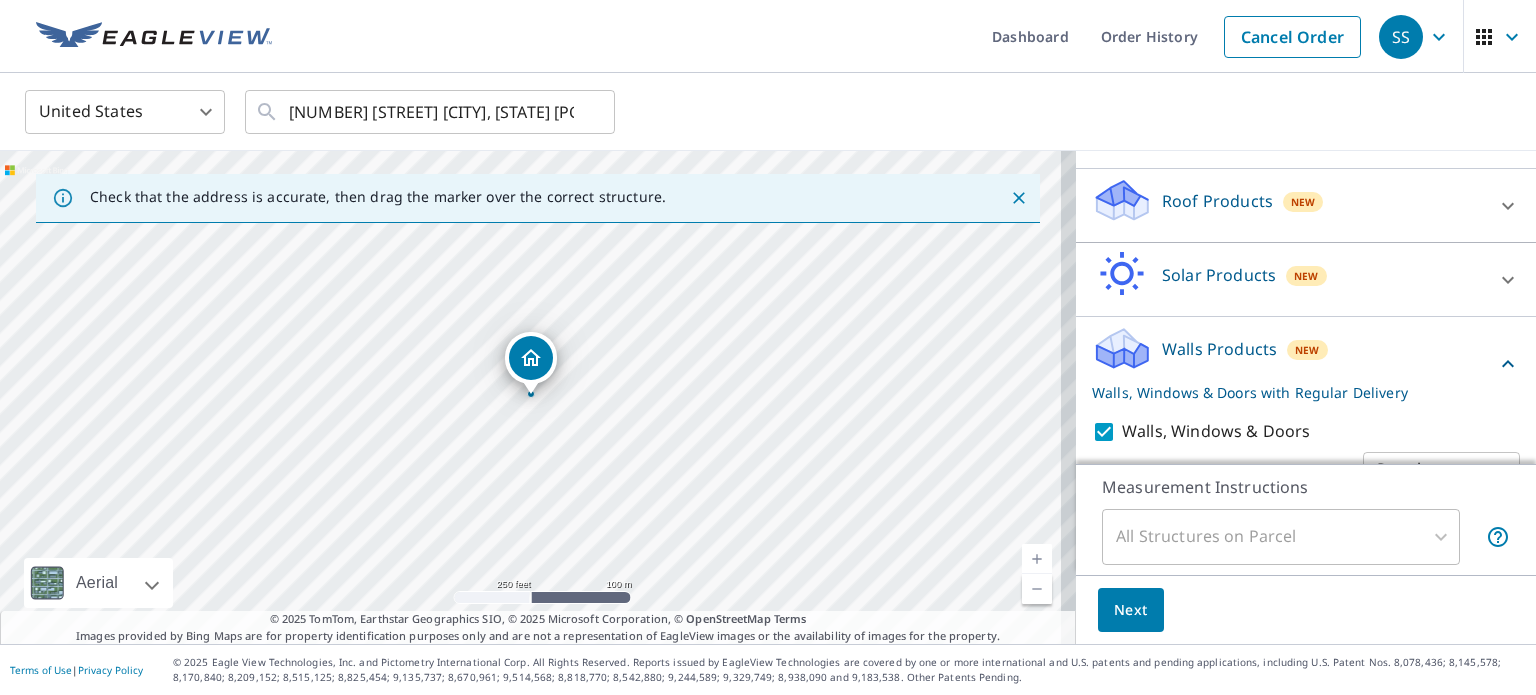 scroll, scrollTop: 236, scrollLeft: 0, axis: vertical 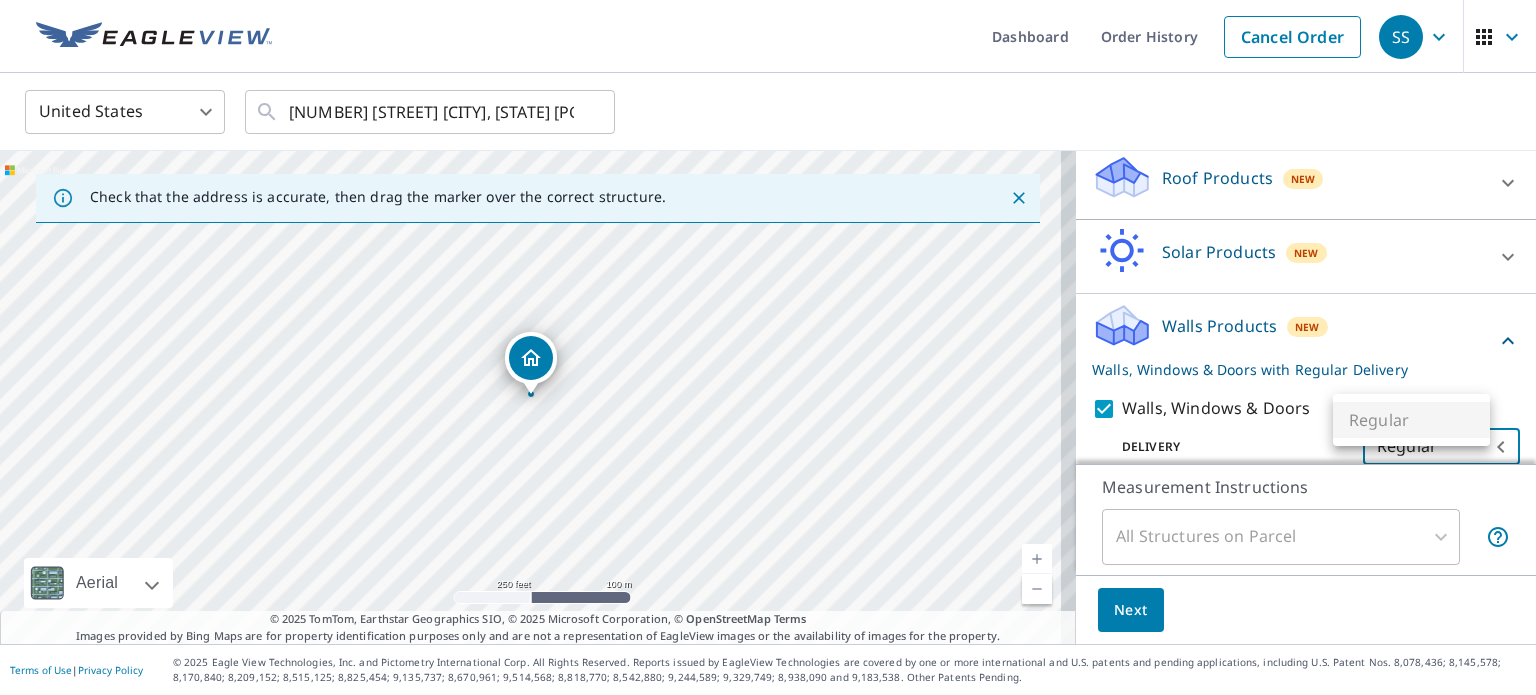 click on "SS SS
Dashboard Order History Cancel Order SS United States US ​ [NUMBER] [STREET] [CITY], [STATE] [POSTAL_CODE] ​ Check that the address is accurate, then drag the marker over the correct structure. [NUMBER] [STREET] [CITY], [STATE] [POSTAL_CODE] Aerial Road A standard road map Aerial A detailed look from above Labels Labels 250 feet 100 m © 2025 TomTom, © Vexcel Imaging, © 2025 Microsoft Corporation,  © OpenStreetMap Terms © 2025 TomTom, Earthstar Geographics SIO, © 2025 Microsoft Corporation, ©   OpenStreetMap   Terms Images provided by Bing Maps are for property identification purposes only and are not a representation of EagleView images or the availability of images for the property. PROPERTY TYPE Residential Commercial This is a complex BUILDING ID [NUMBER] [STREET], [CITY], [STATE], [POSTAL_CODE] Roof Products New ClaimsReady™ Solar Products New TrueDesign for Sales TrueDesign for Planning Walls Products New Walls, Windows & Doors with Regular Delivery Walls, Windows & Doors Delivery Regular 8 ​ 3 ​ Next" at bounding box center [768, 347] 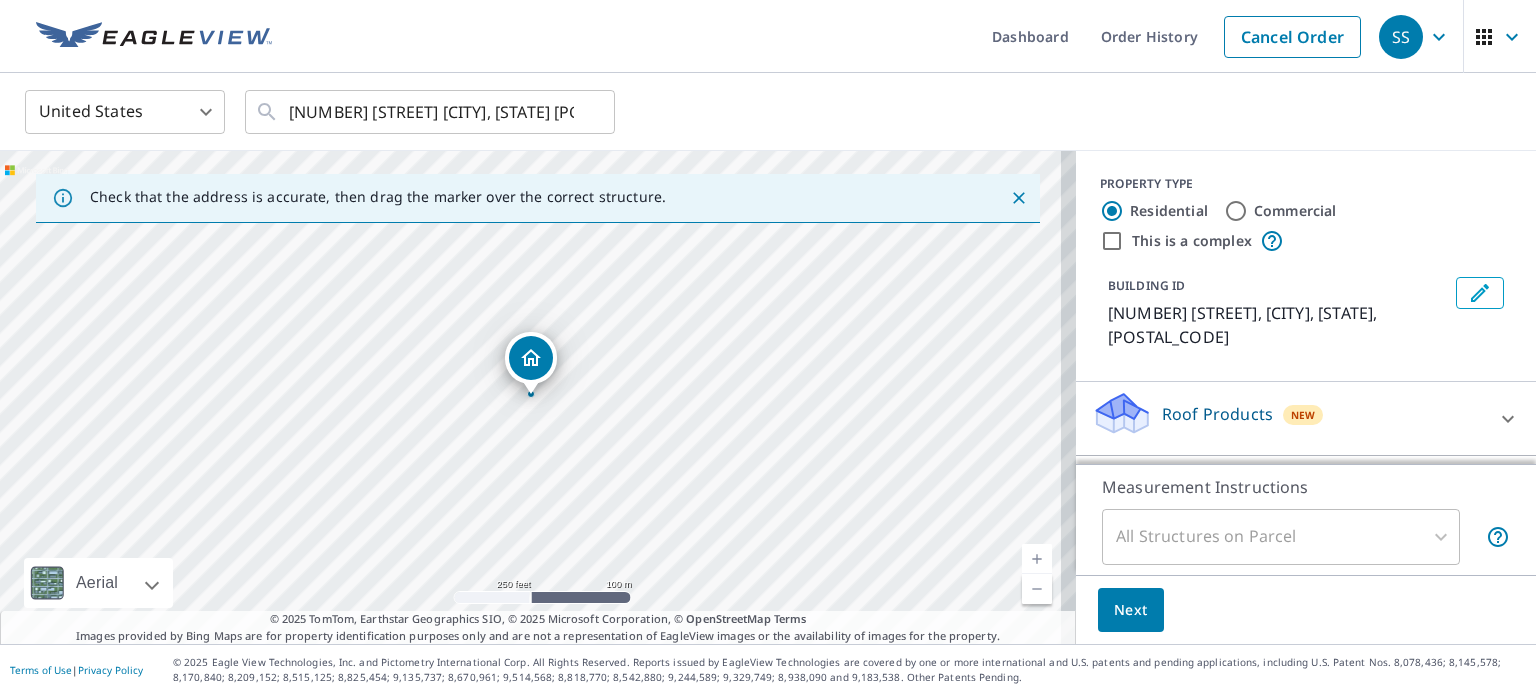 scroll, scrollTop: 236, scrollLeft: 0, axis: vertical 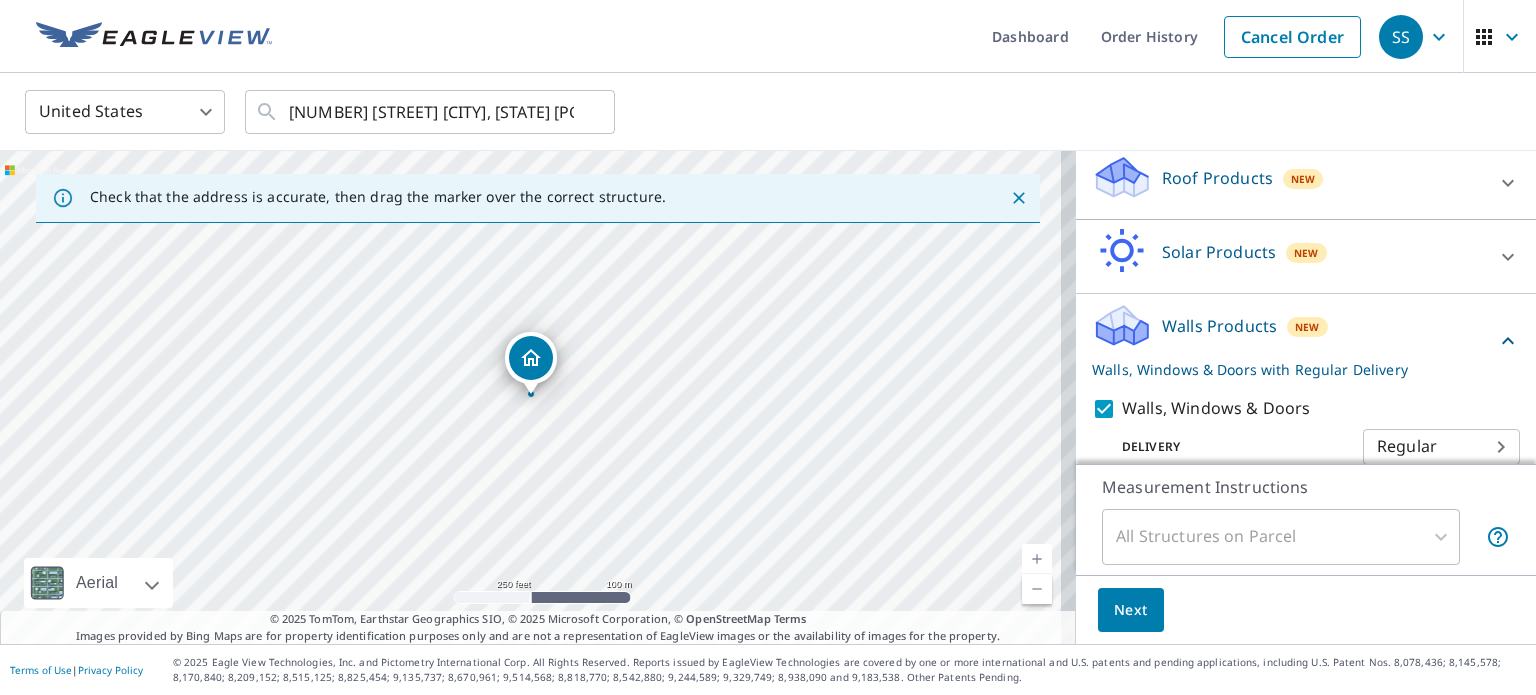 click on "All Structures on Parcel" at bounding box center (1281, 537) 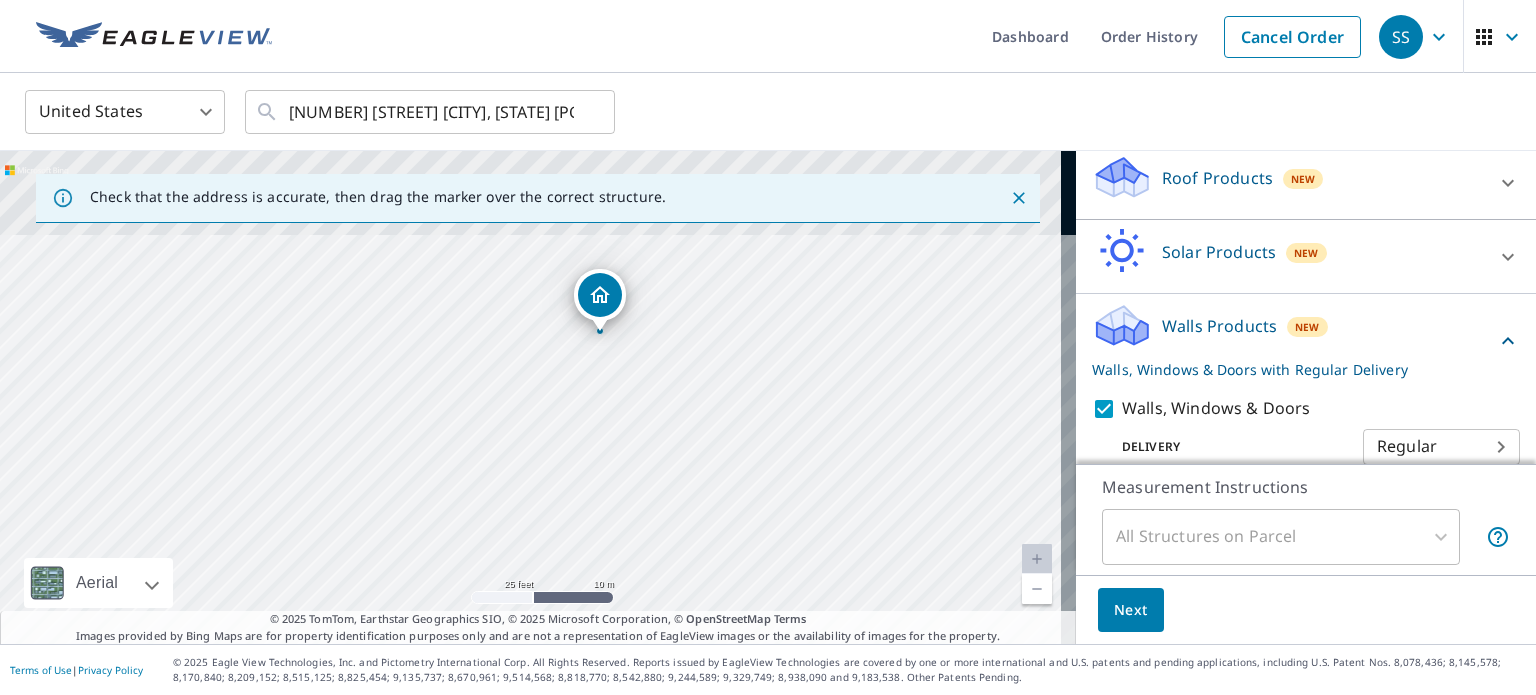 drag, startPoint x: 569, startPoint y: 323, endPoint x: 531, endPoint y: 507, distance: 187.88295 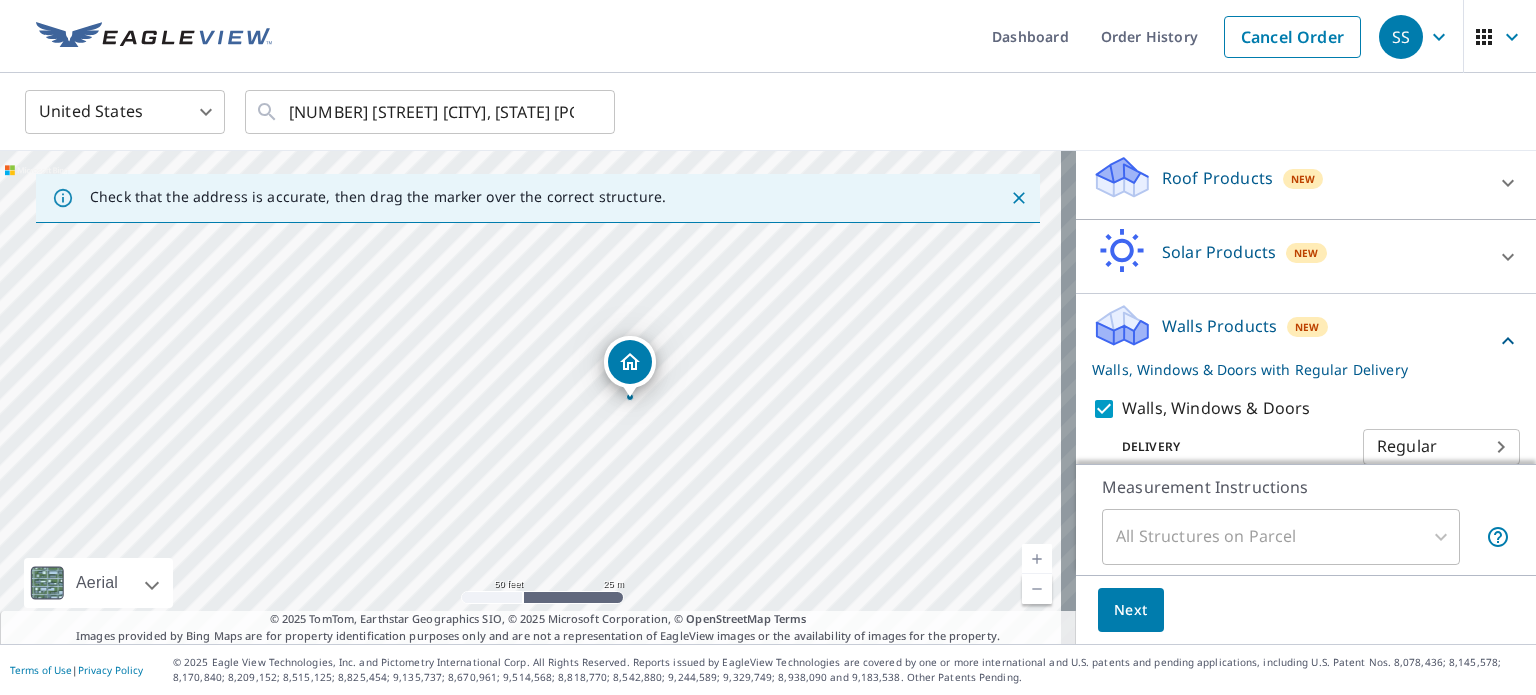 click on "[NUMBER] [STREET] [CITY], [STATE] [POSTAL_CODE]" at bounding box center [538, 397] 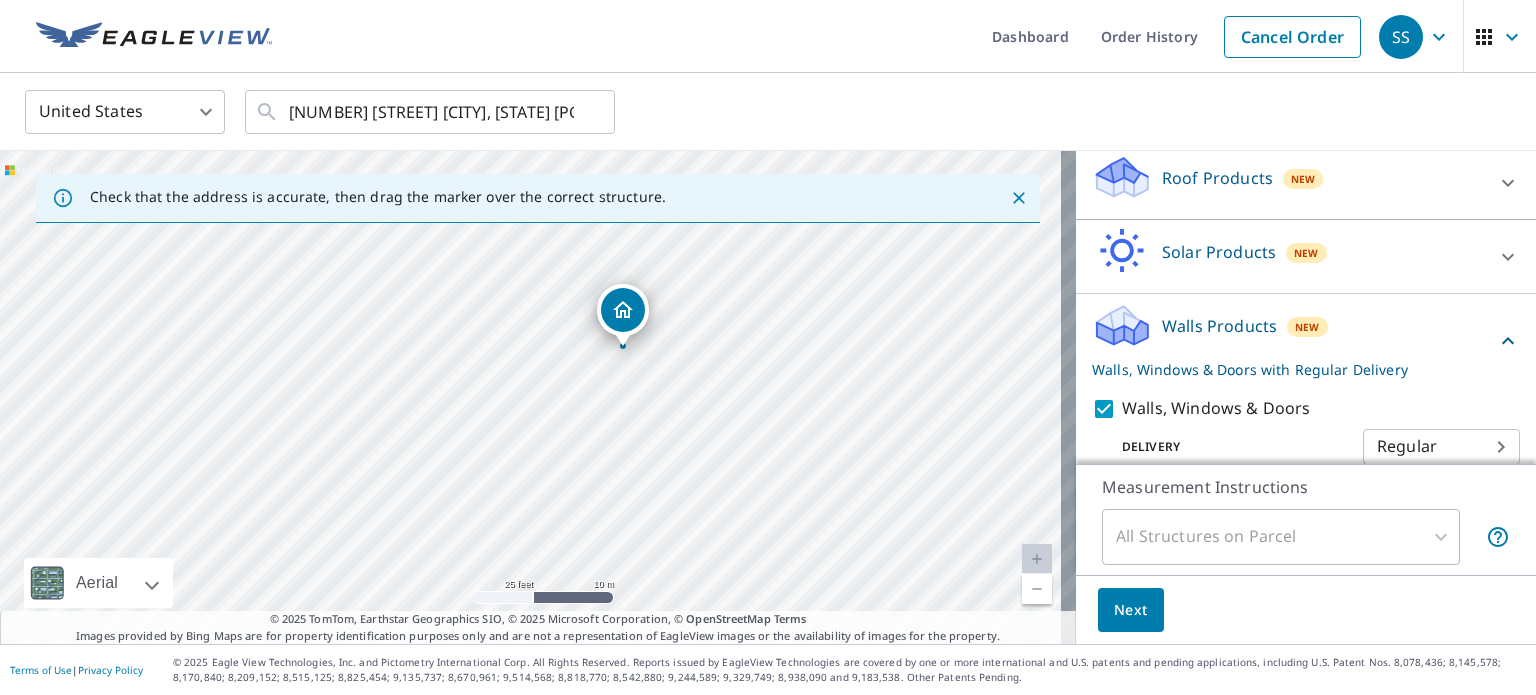 click on "[NUMBER] [STREET] [CITY], [STATE] [POSTAL_CODE]" at bounding box center (538, 397) 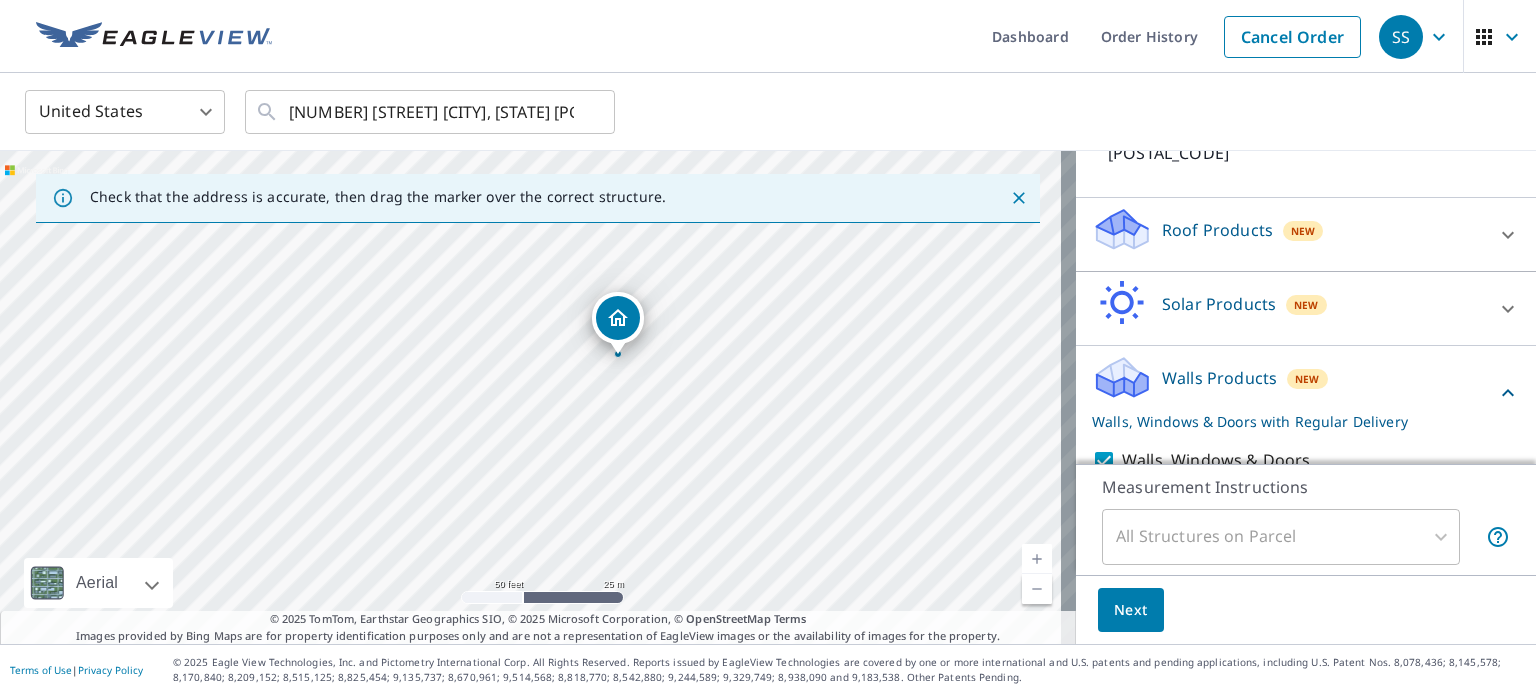 scroll, scrollTop: 136, scrollLeft: 0, axis: vertical 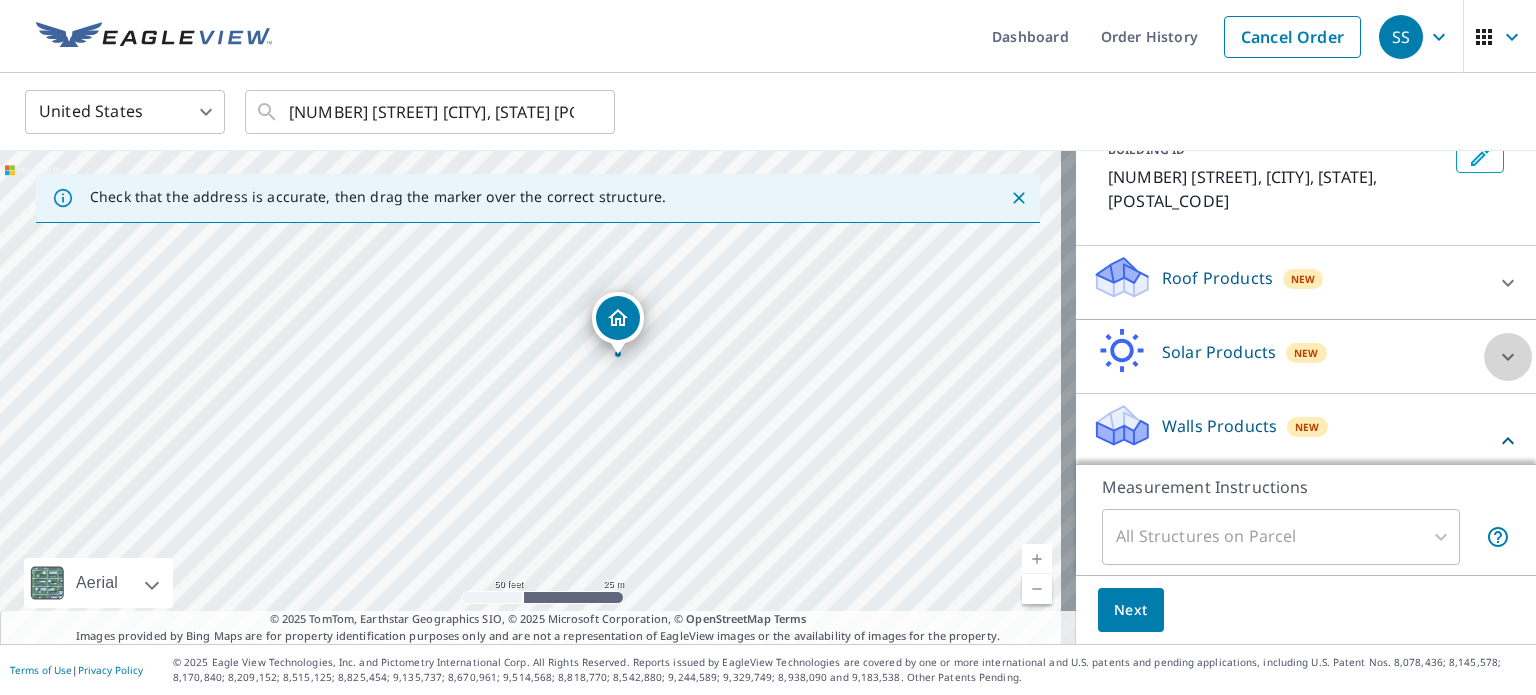 click 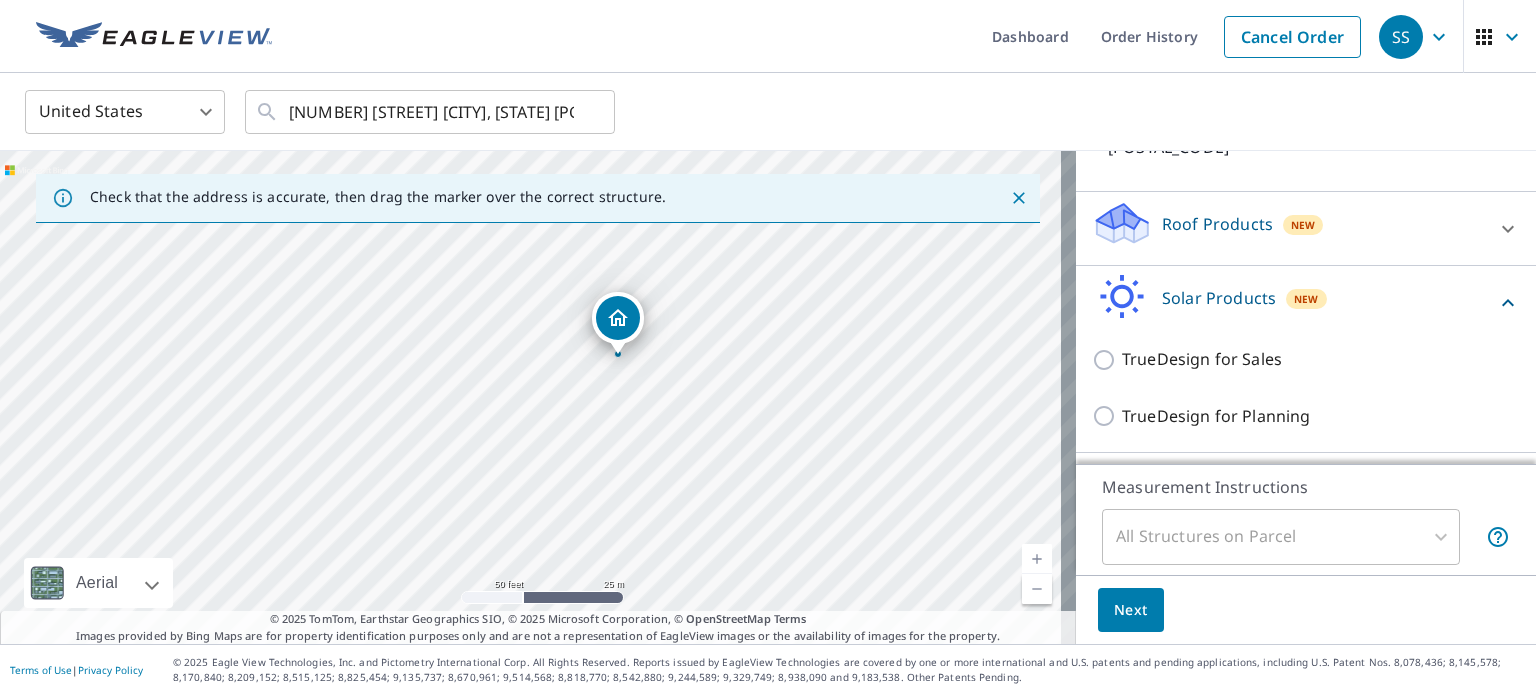 scroll, scrollTop: 236, scrollLeft: 0, axis: vertical 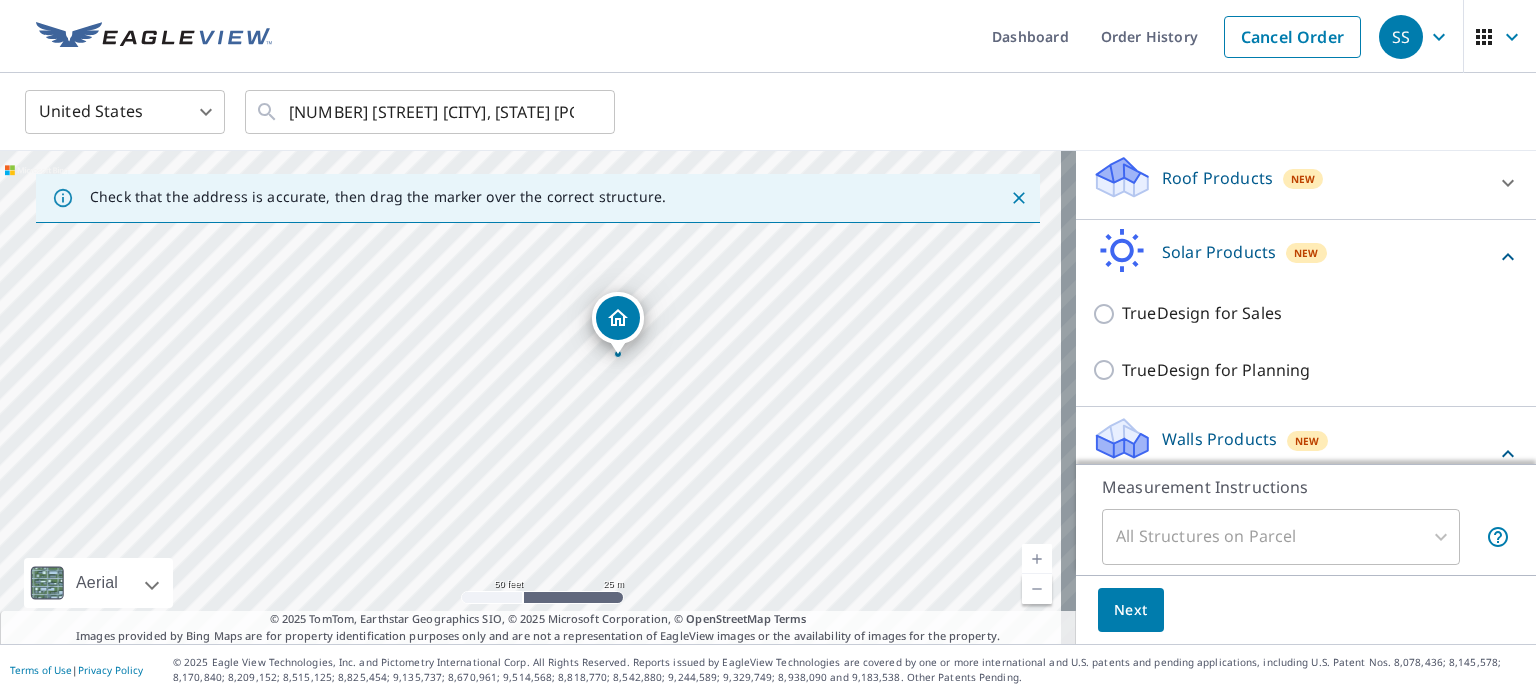 click 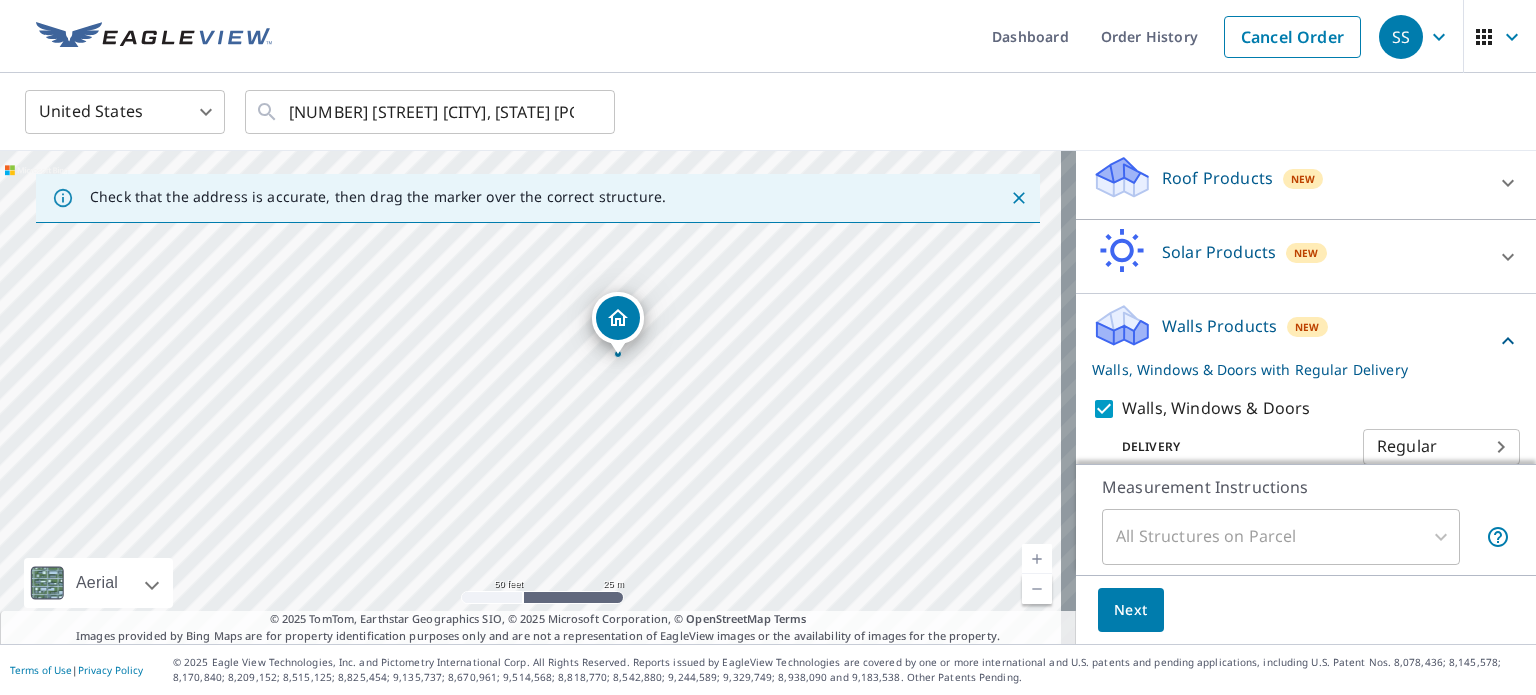 scroll, scrollTop: 136, scrollLeft: 0, axis: vertical 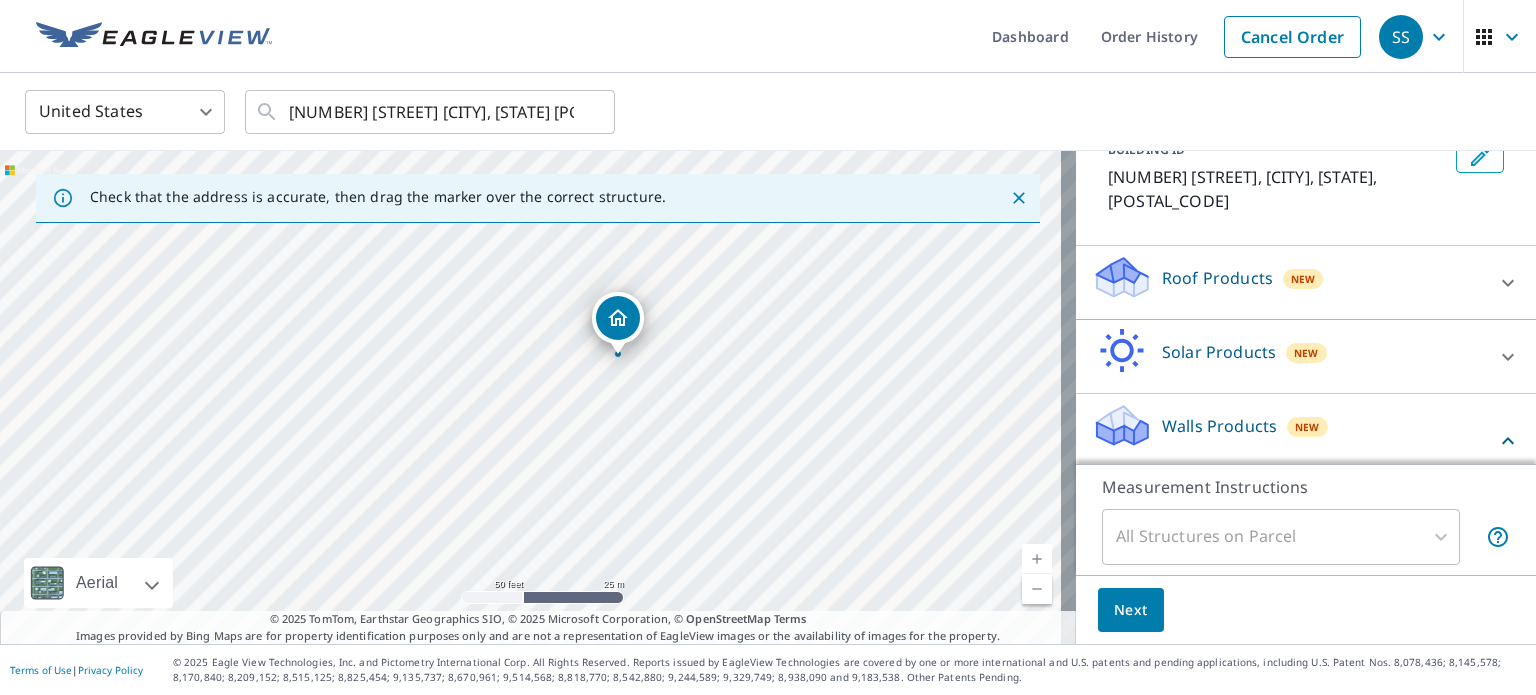 click 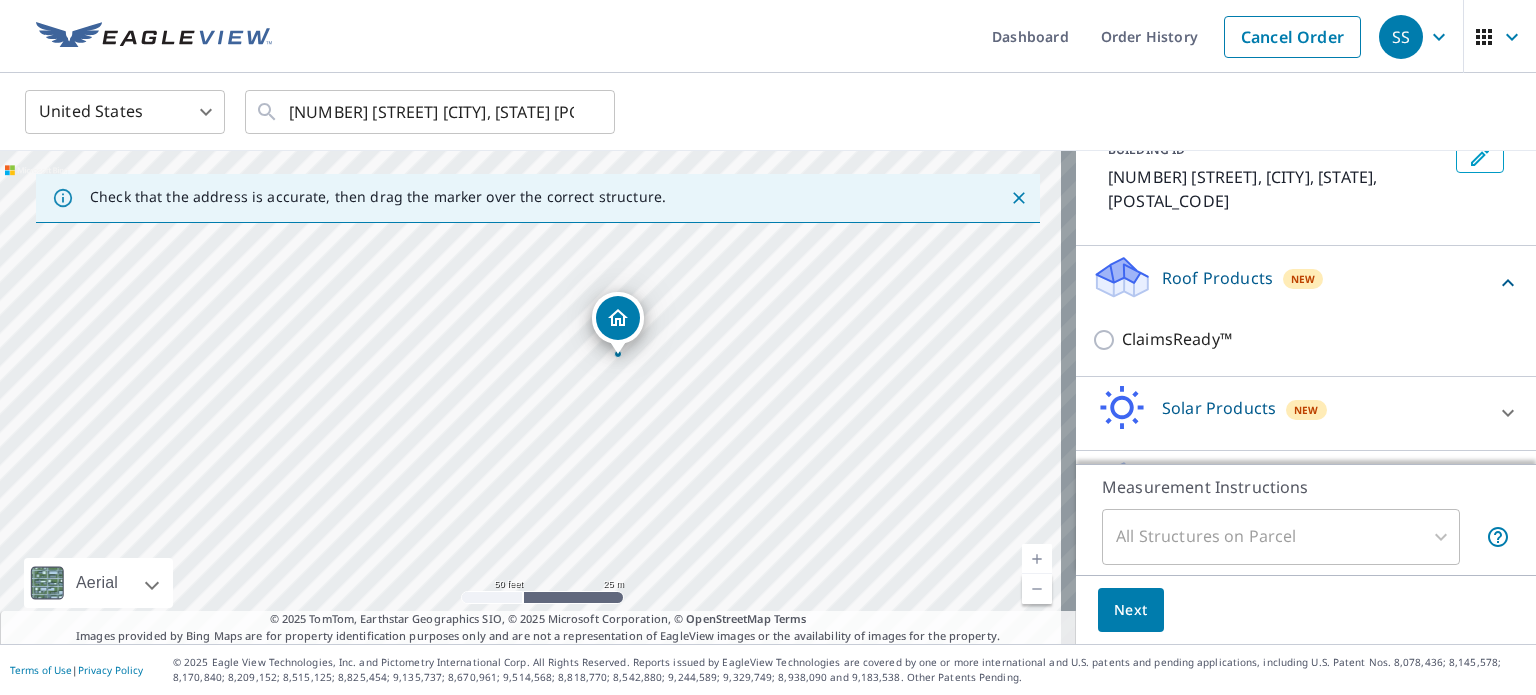 click 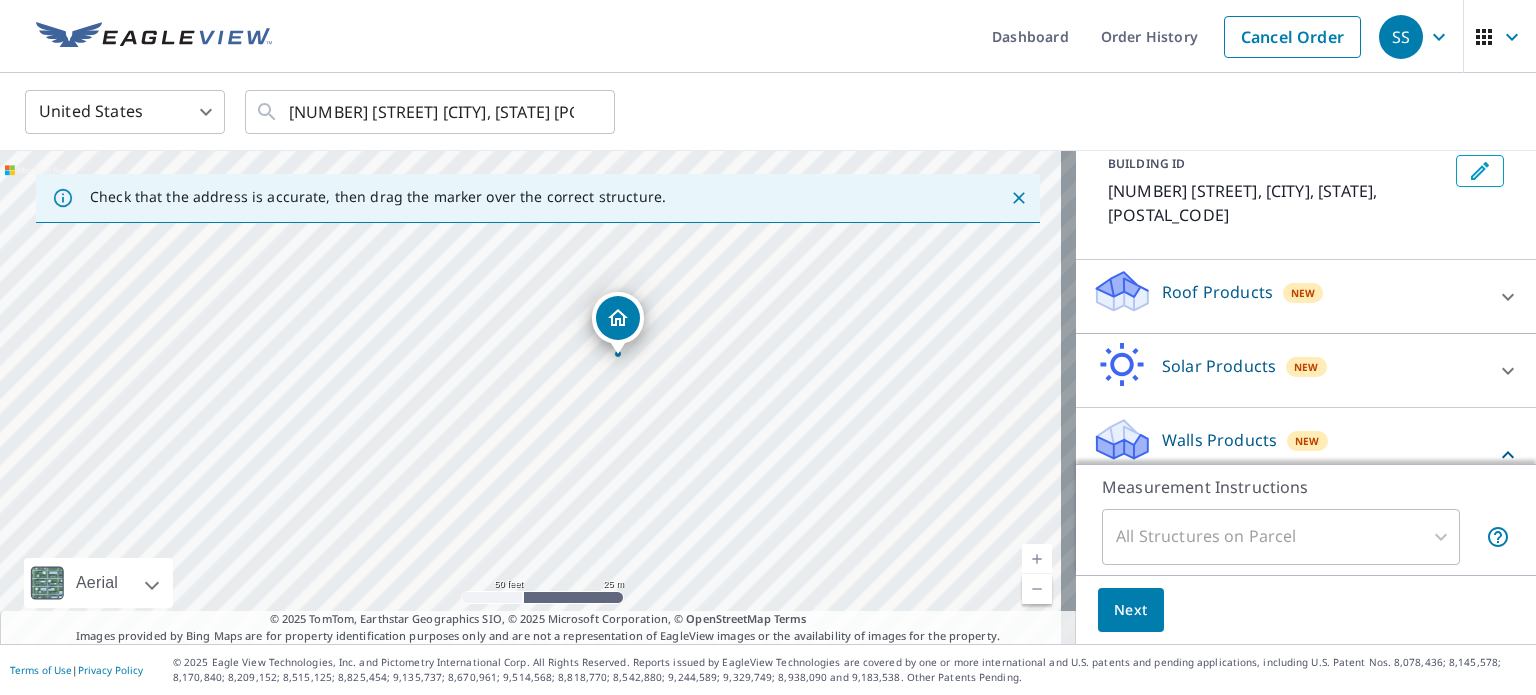 scroll, scrollTop: 236, scrollLeft: 0, axis: vertical 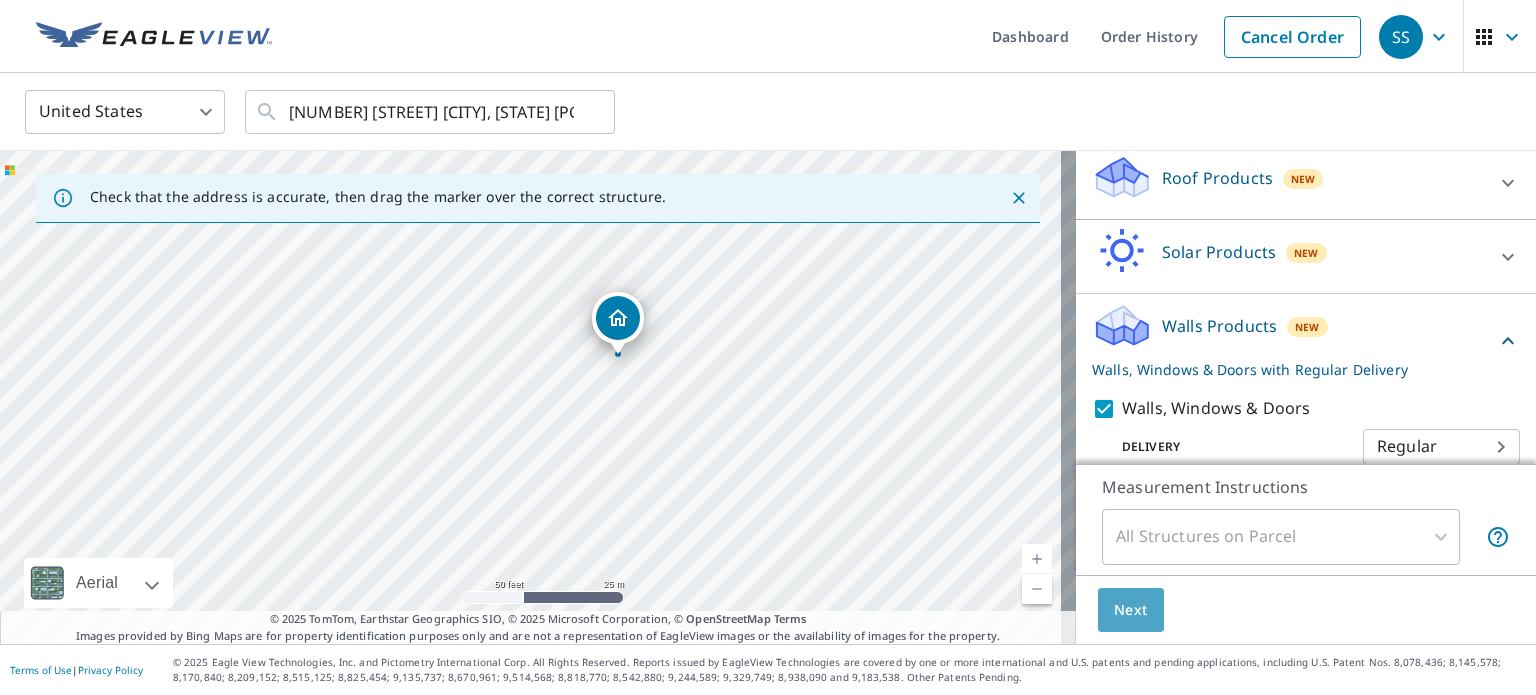 click on "Next" at bounding box center [1131, 610] 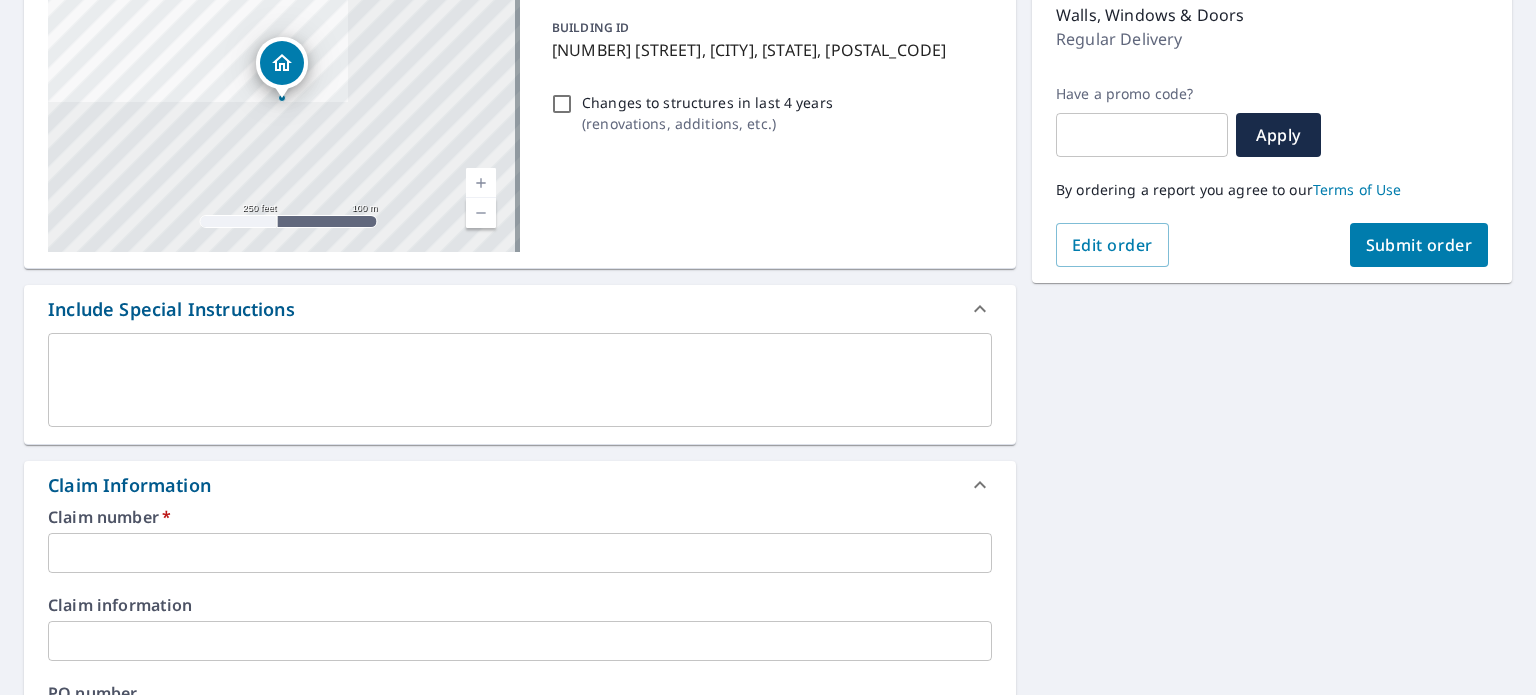 scroll, scrollTop: 400, scrollLeft: 0, axis: vertical 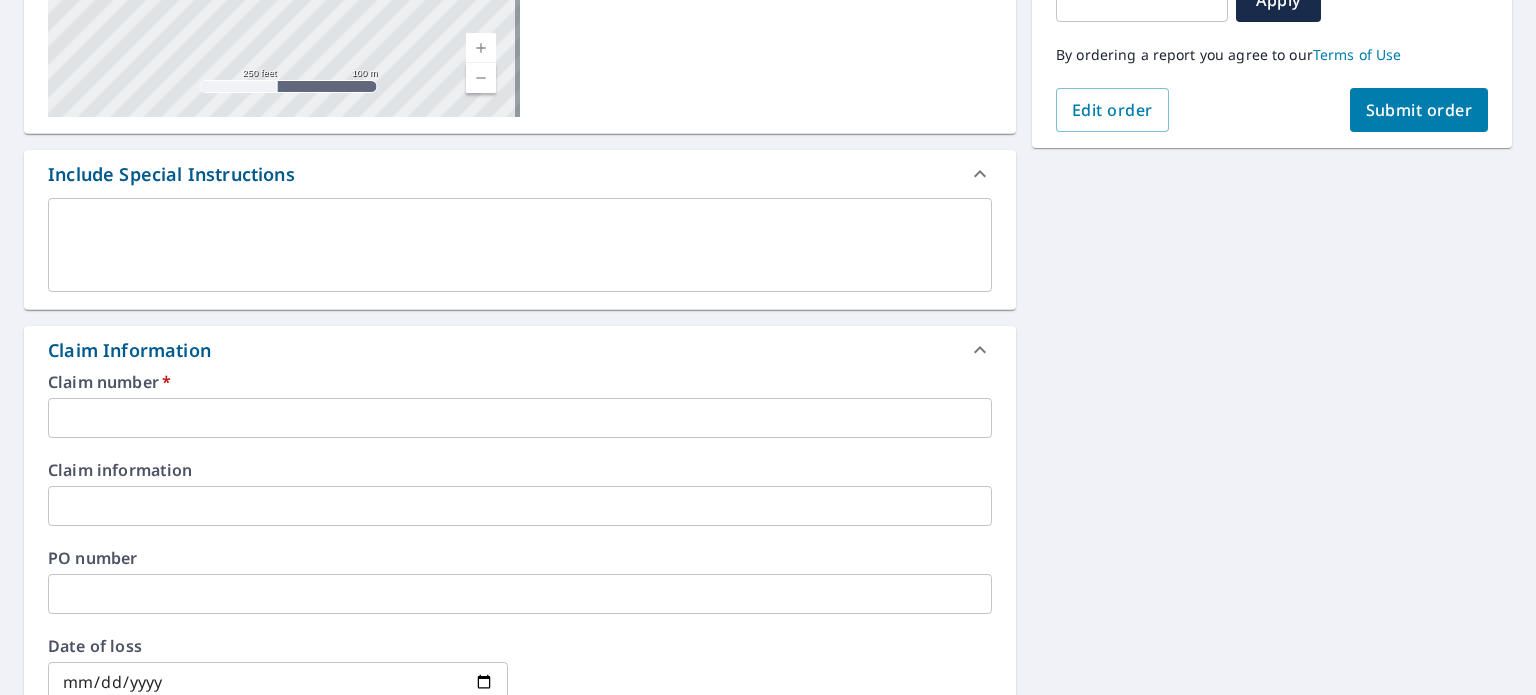 click at bounding box center (520, 418) 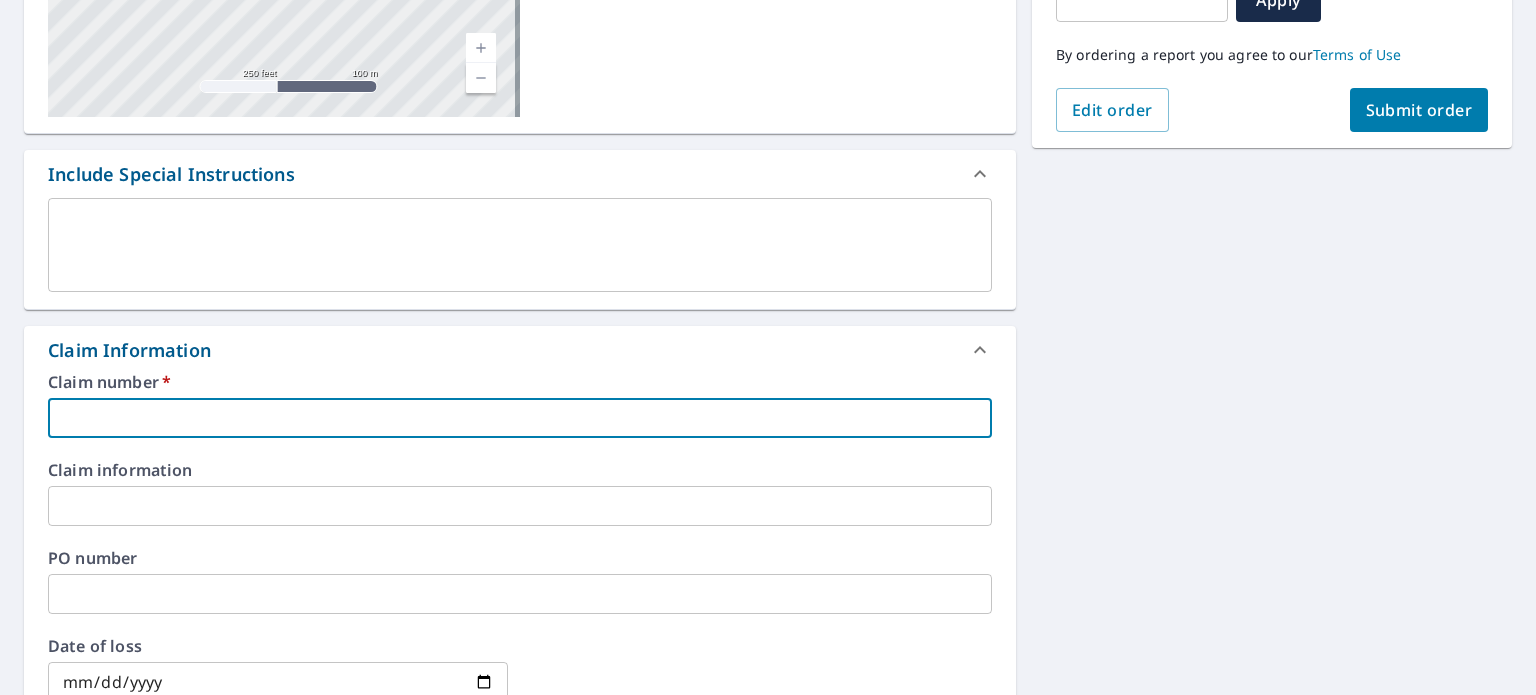 paste on "[PHONE]-[PHONE]" 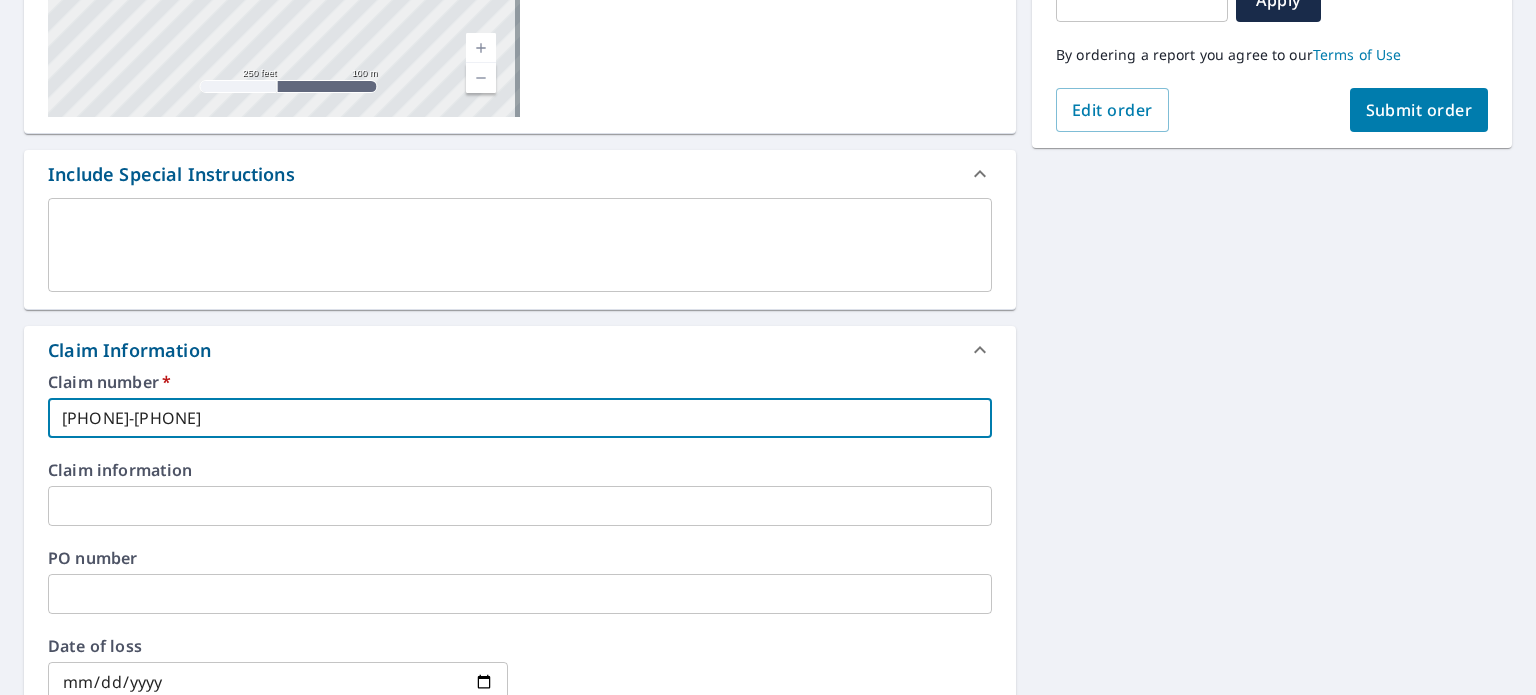 type on "[PHONE]-[PHONE]" 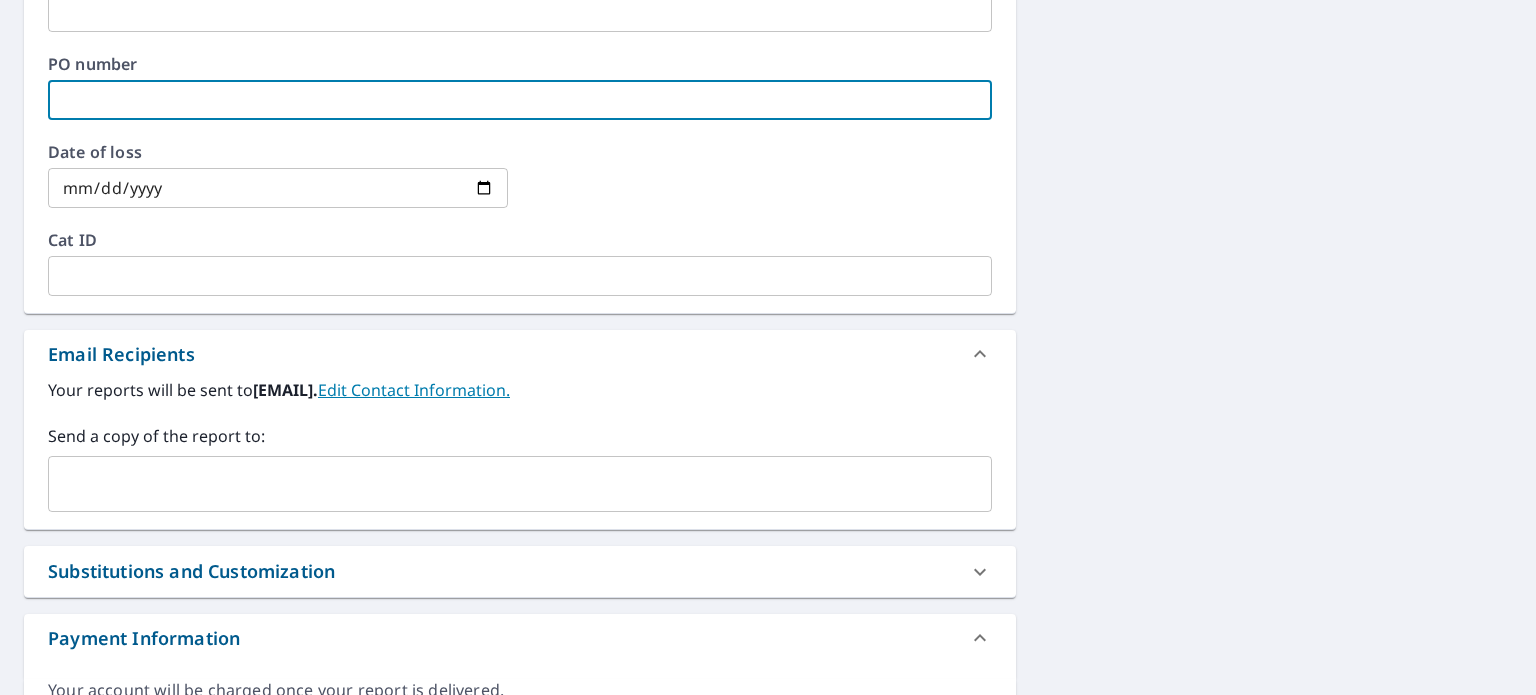 scroll, scrollTop: 1000, scrollLeft: 0, axis: vertical 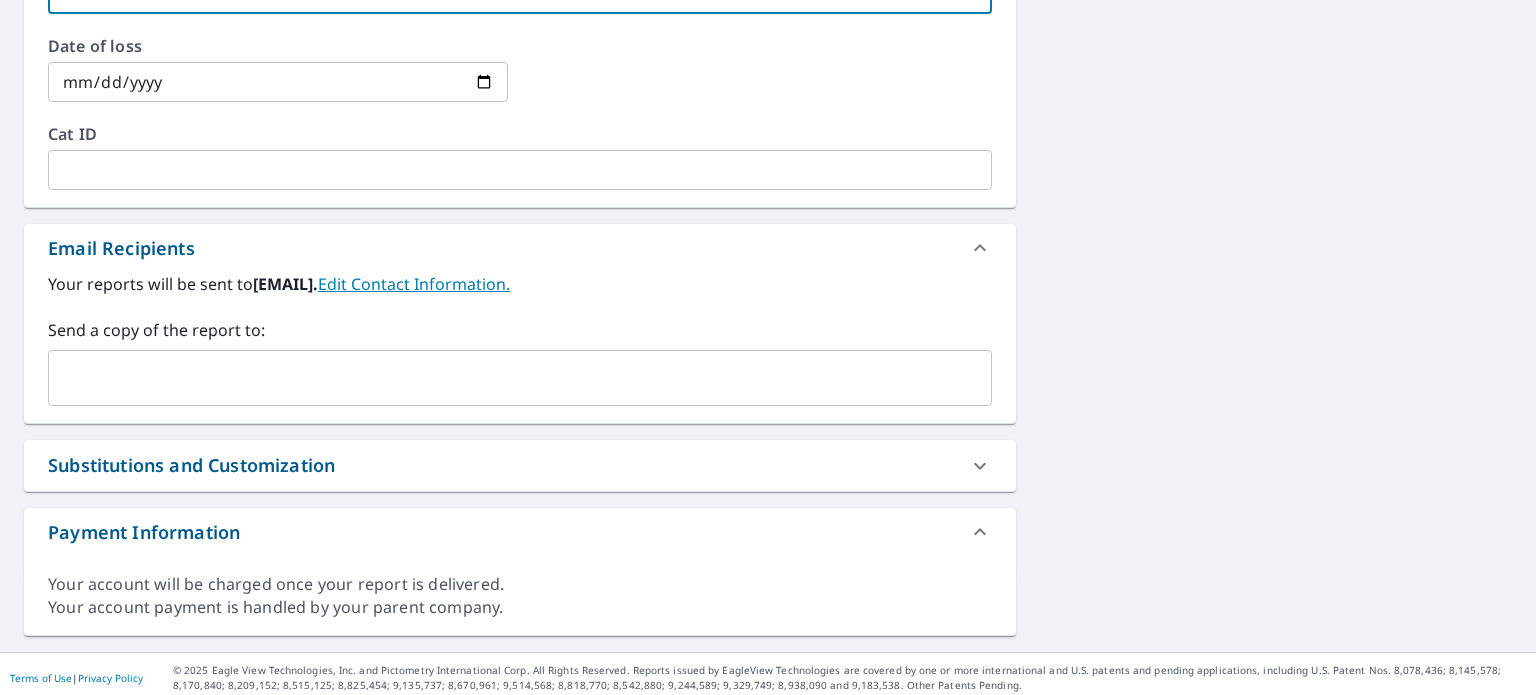 click at bounding box center (505, 378) 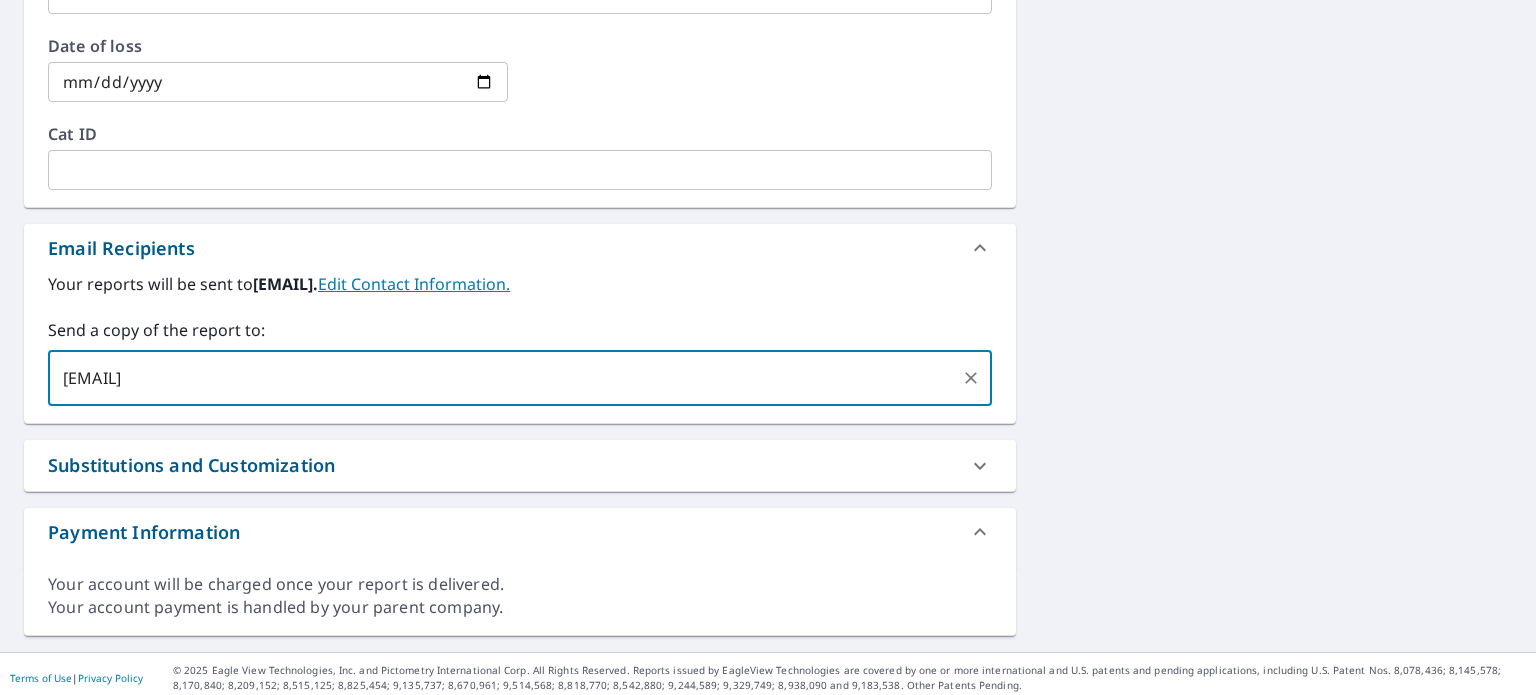 type on "[EMAIL]," 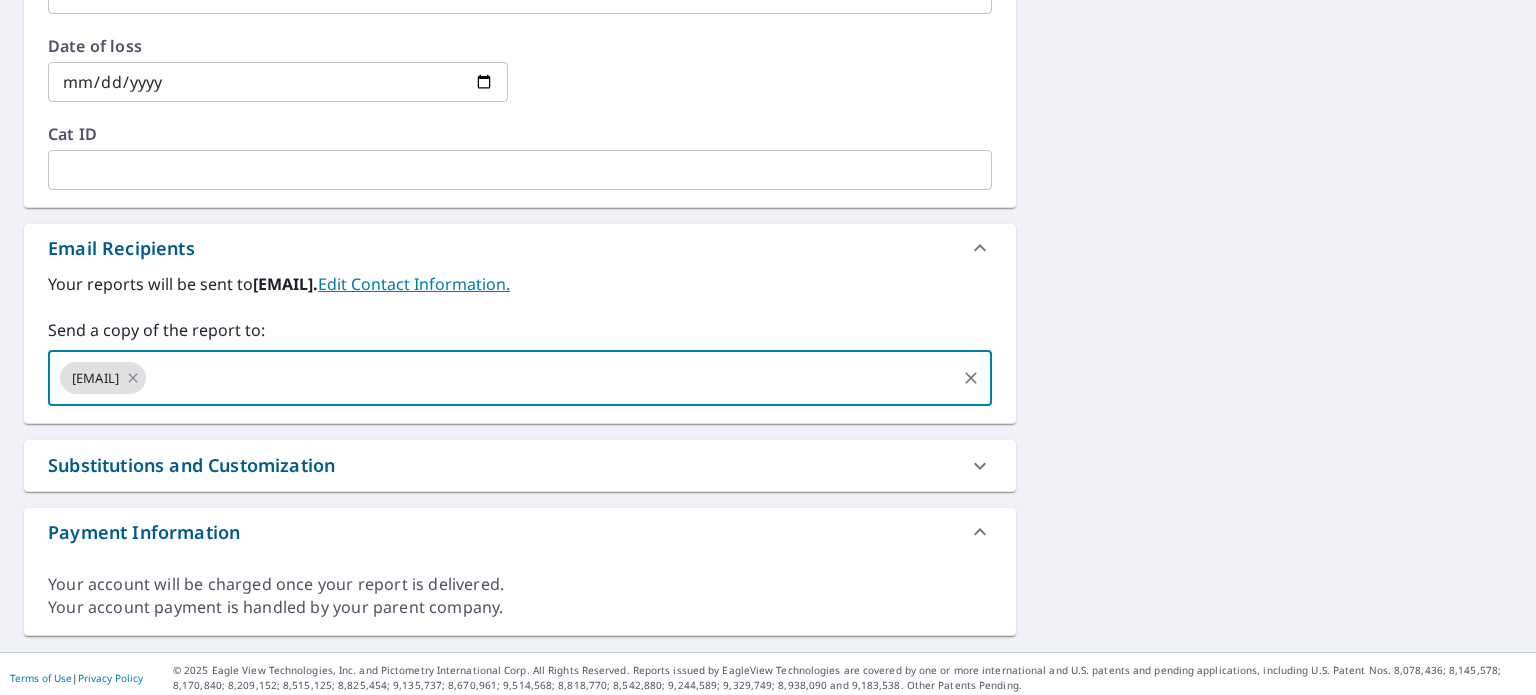 click at bounding box center (551, 378) 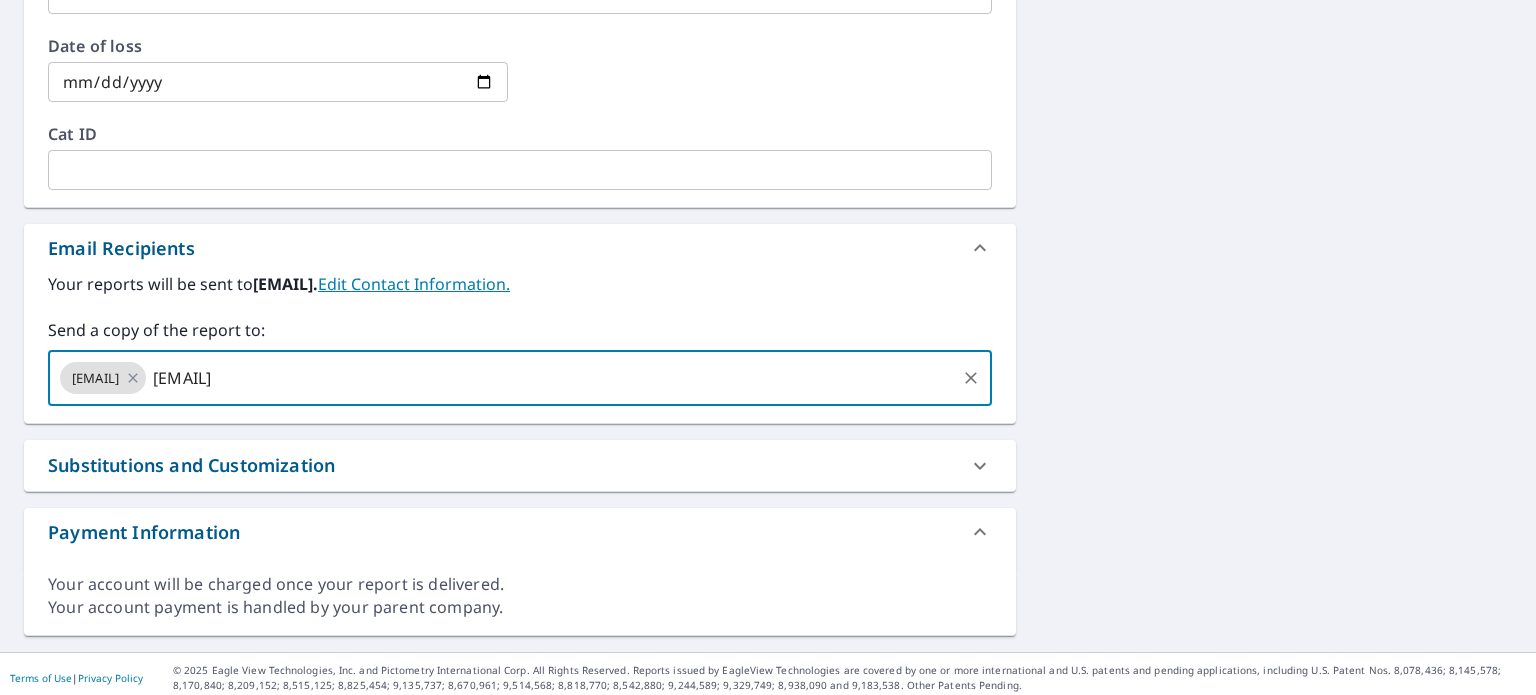 type on "[EMAIL]" 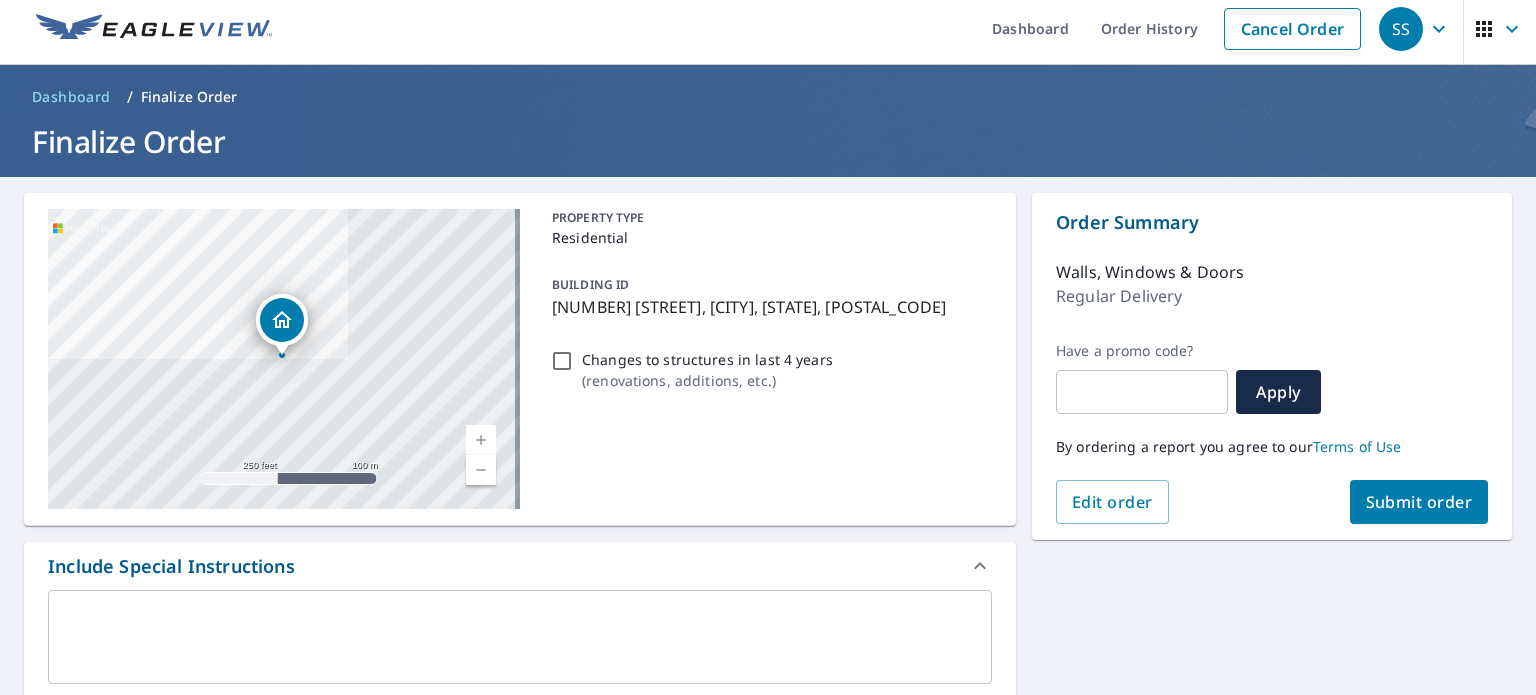 scroll, scrollTop: 6, scrollLeft: 0, axis: vertical 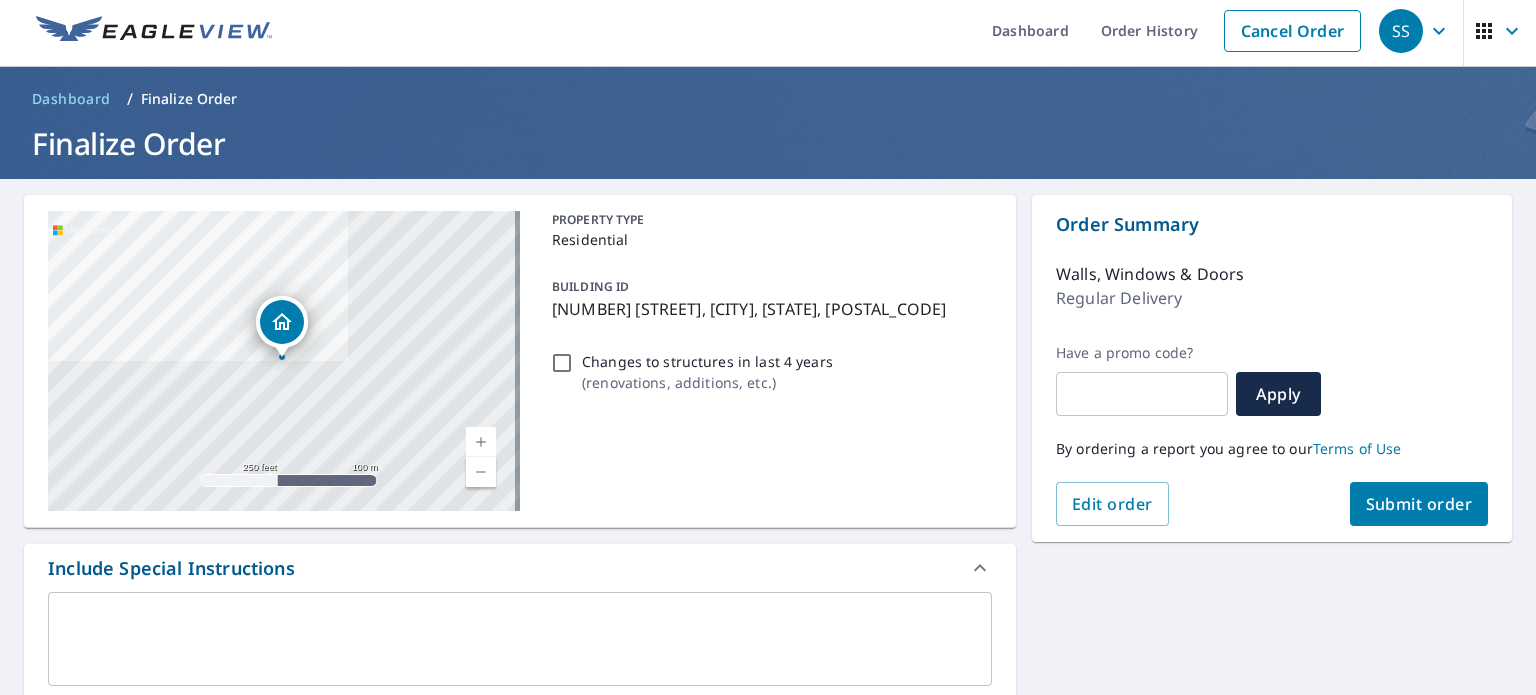 click on "Submit order" at bounding box center [1419, 504] 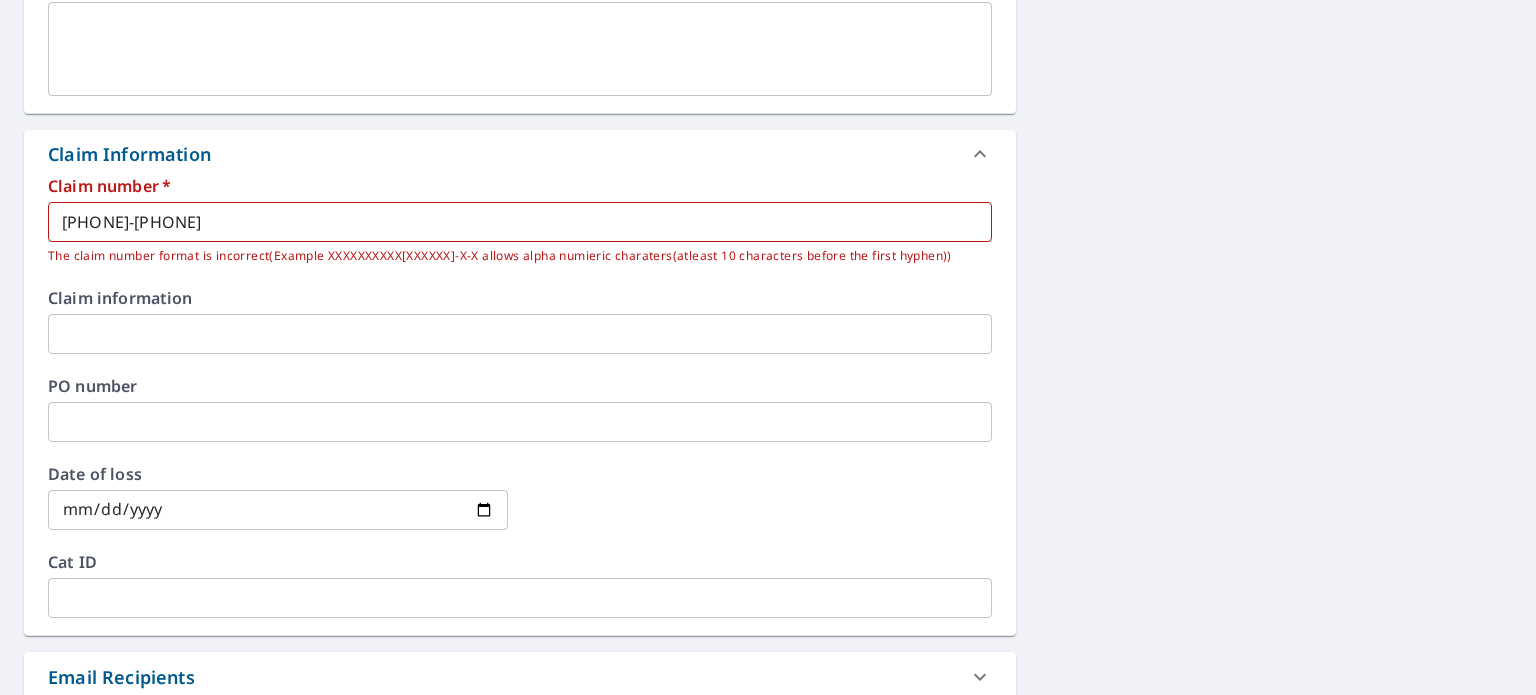 scroll, scrollTop: 606, scrollLeft: 0, axis: vertical 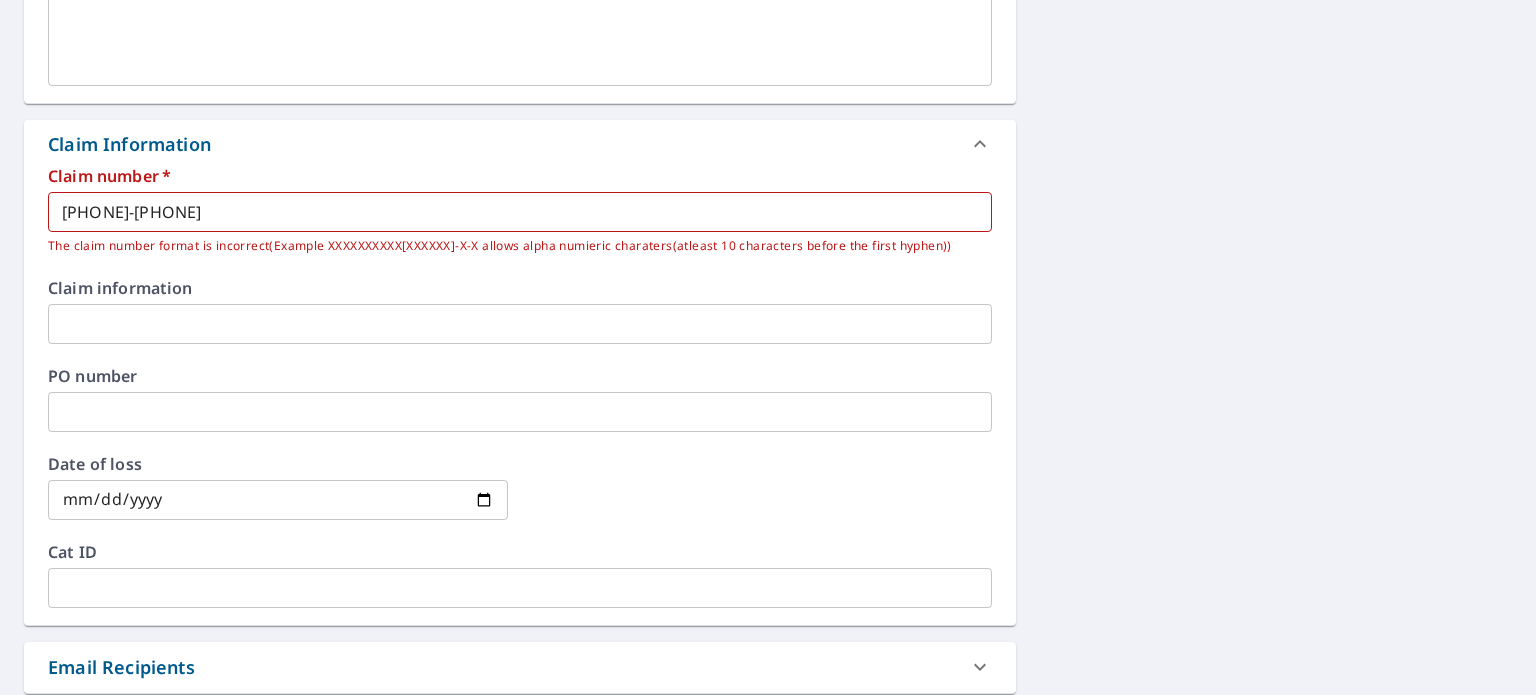 click on "[PHONE]-[PHONE]" at bounding box center [520, 212] 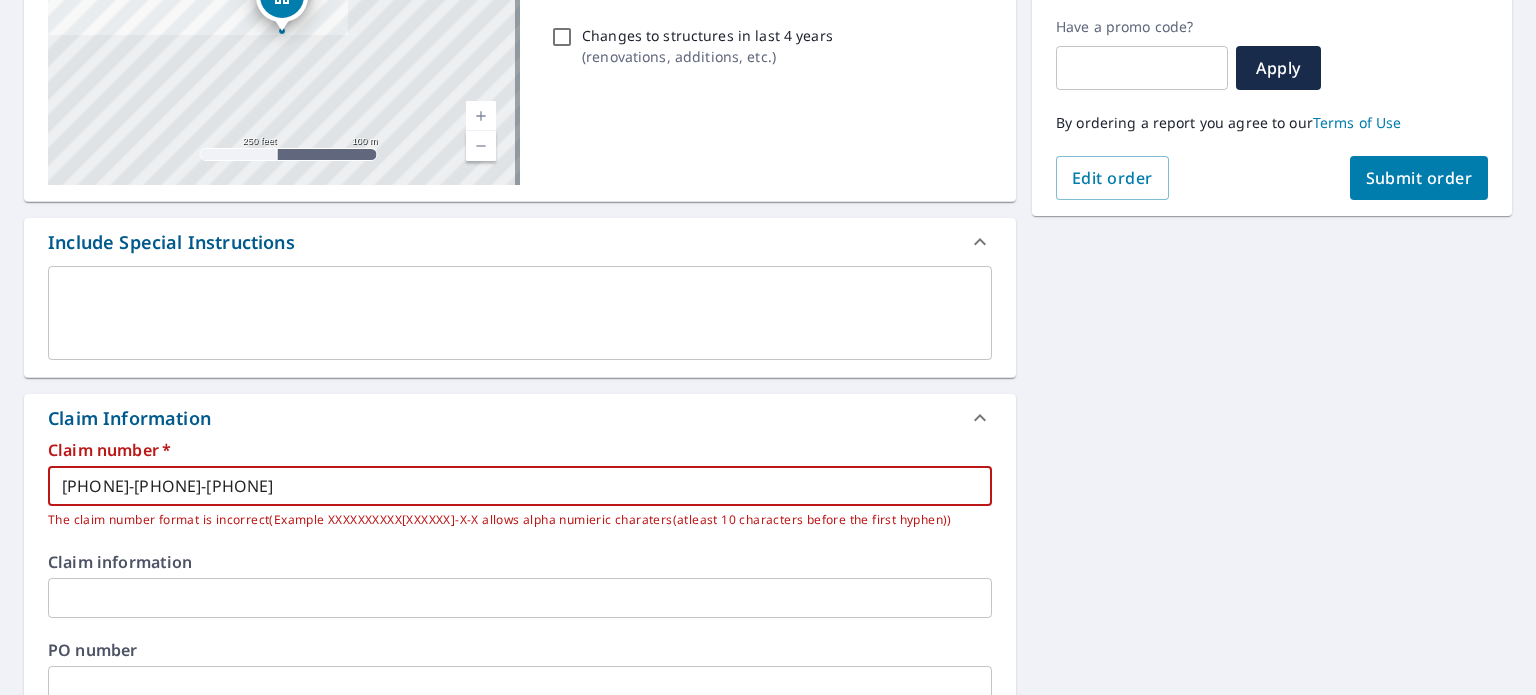 scroll, scrollTop: 0, scrollLeft: 0, axis: both 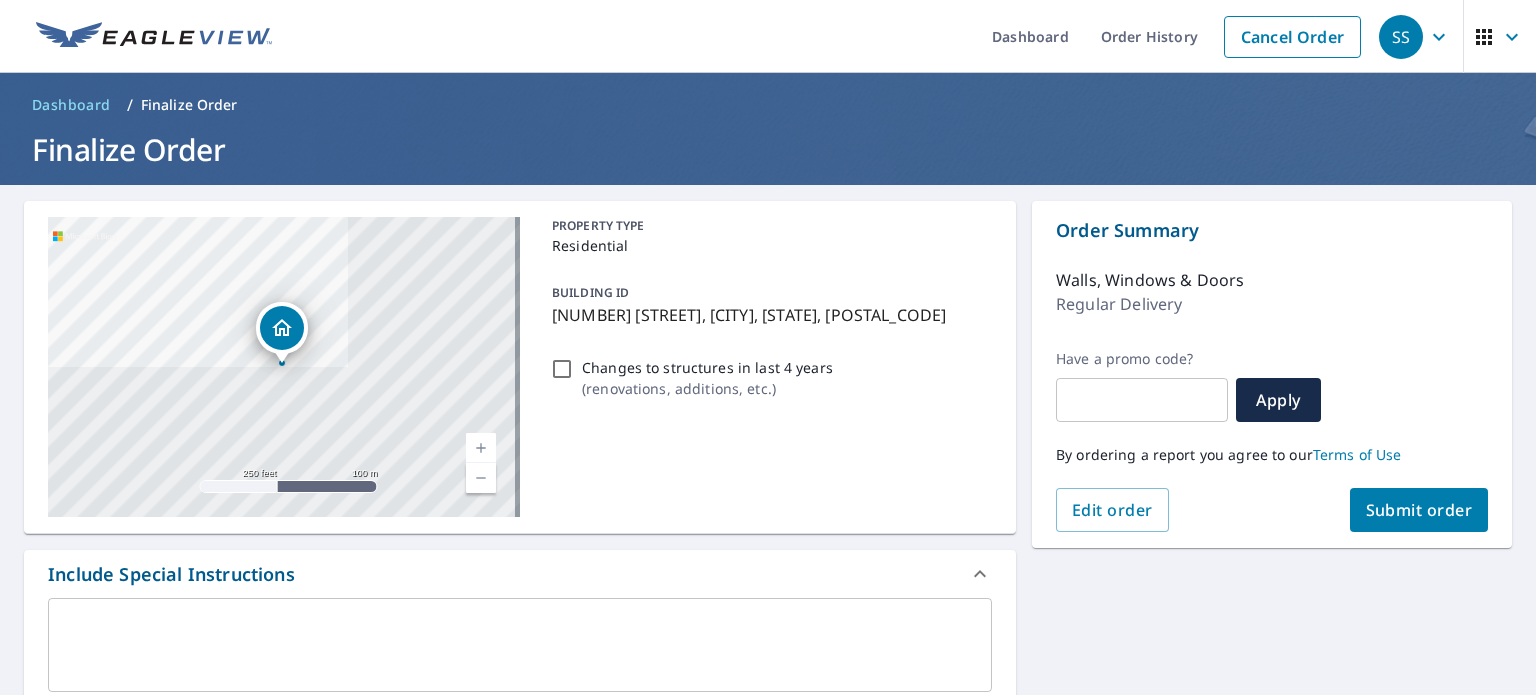 type on "[PHONE]-[PHONE]-[PHONE]" 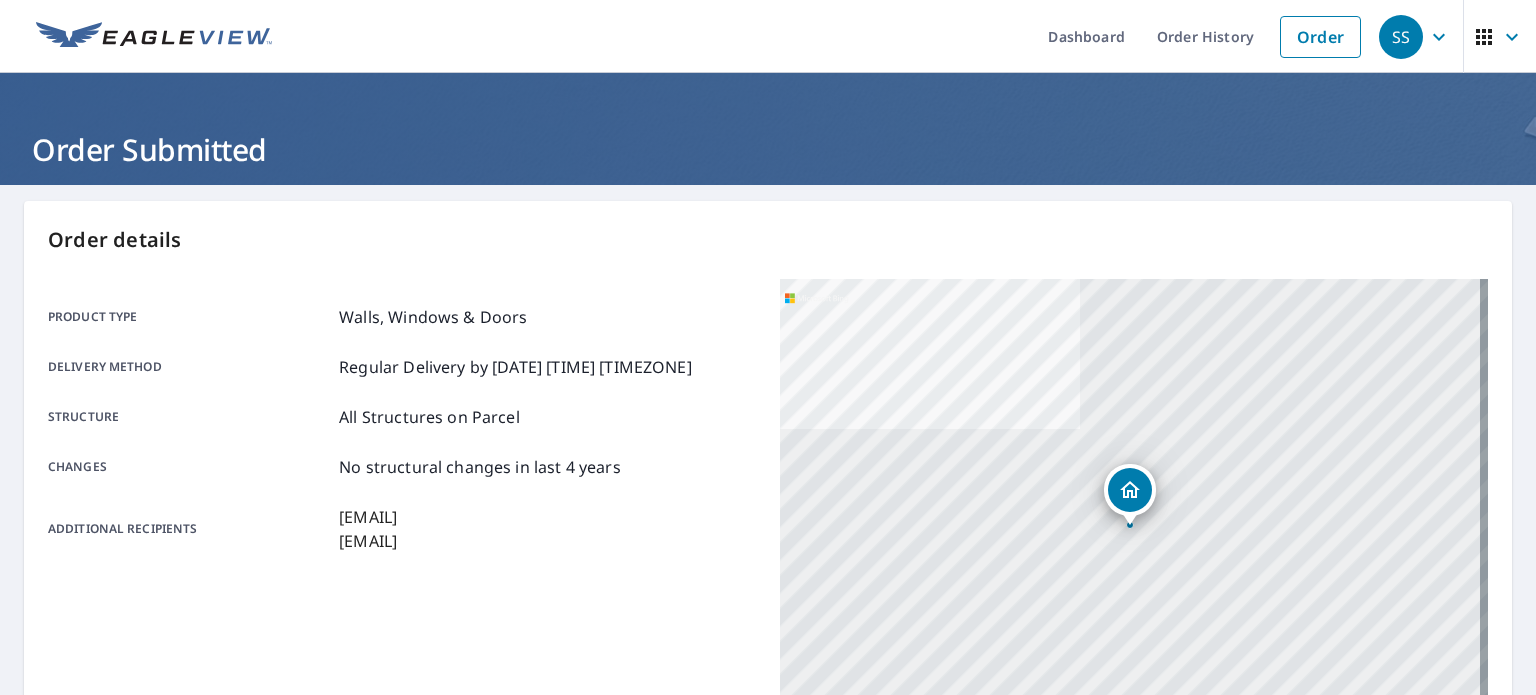 click 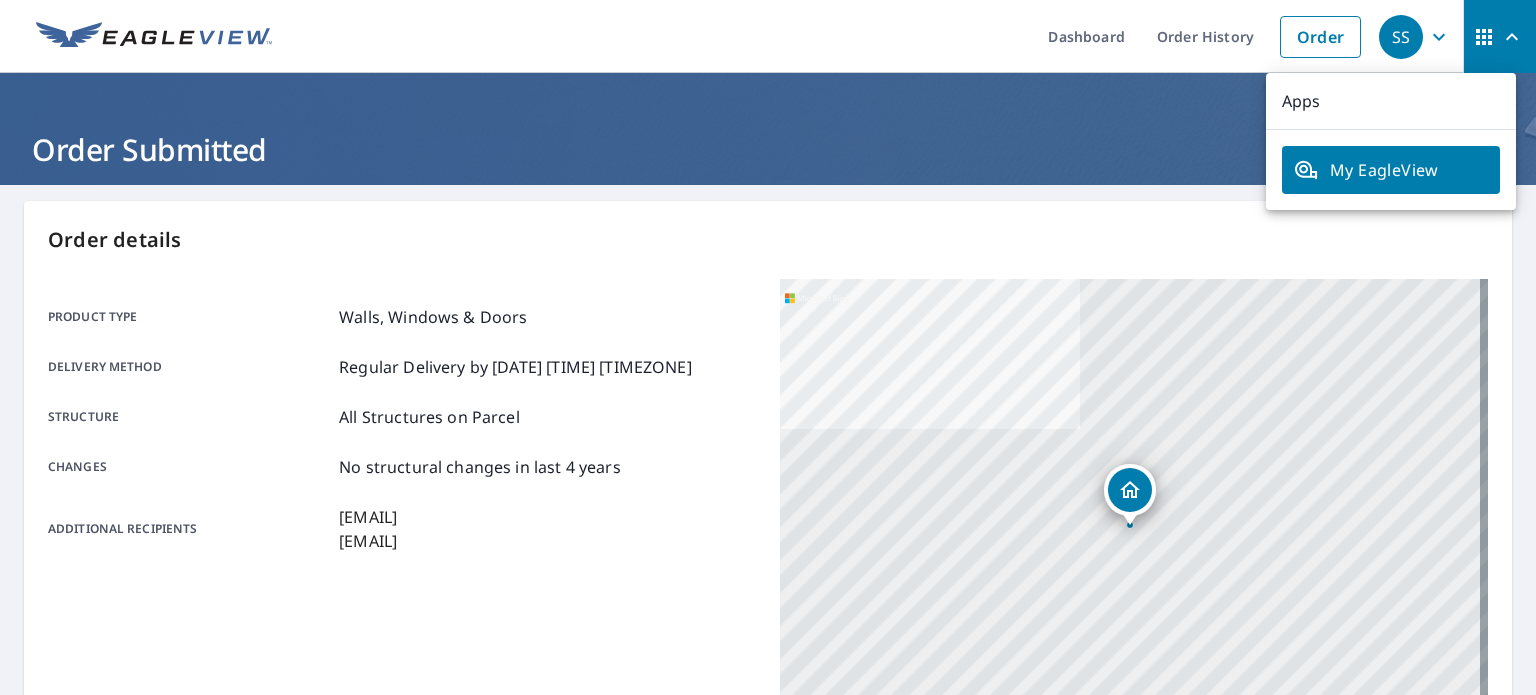 click 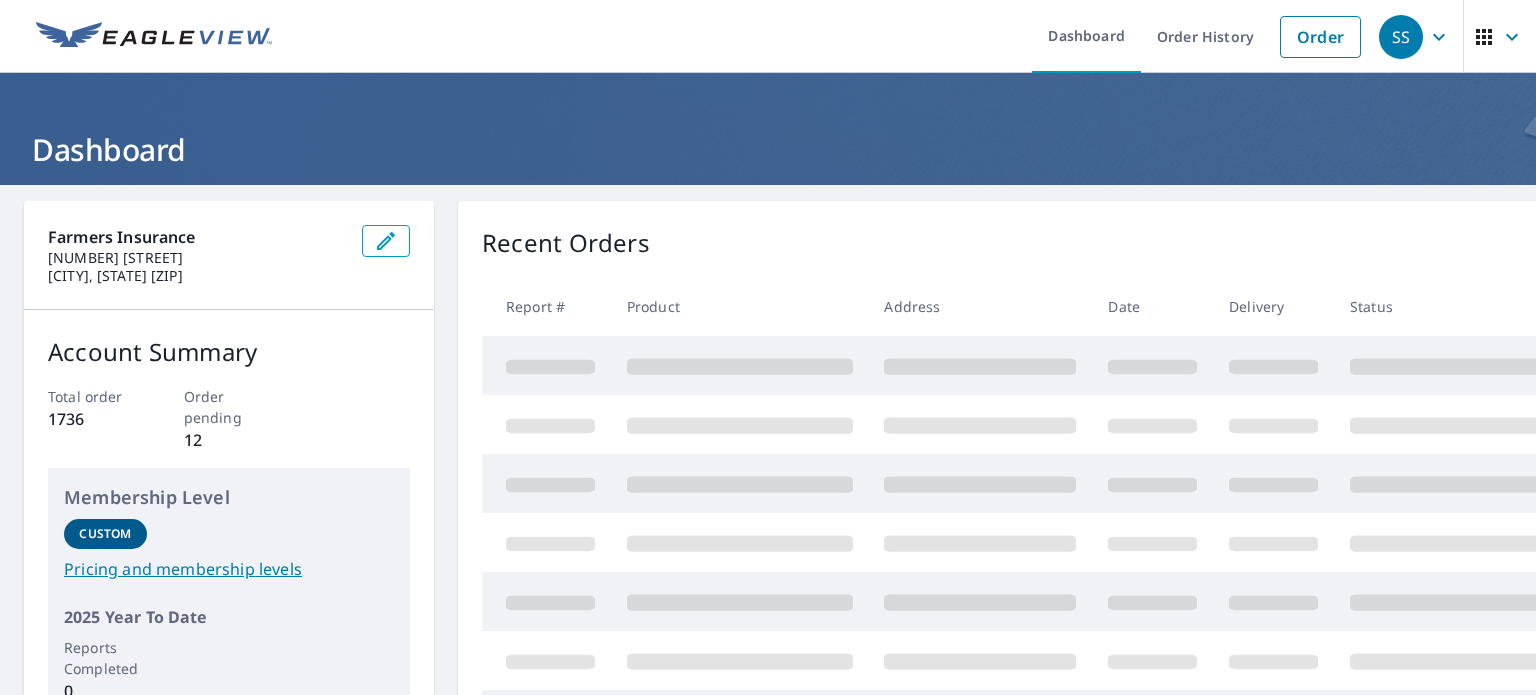 scroll, scrollTop: 0, scrollLeft: 0, axis: both 